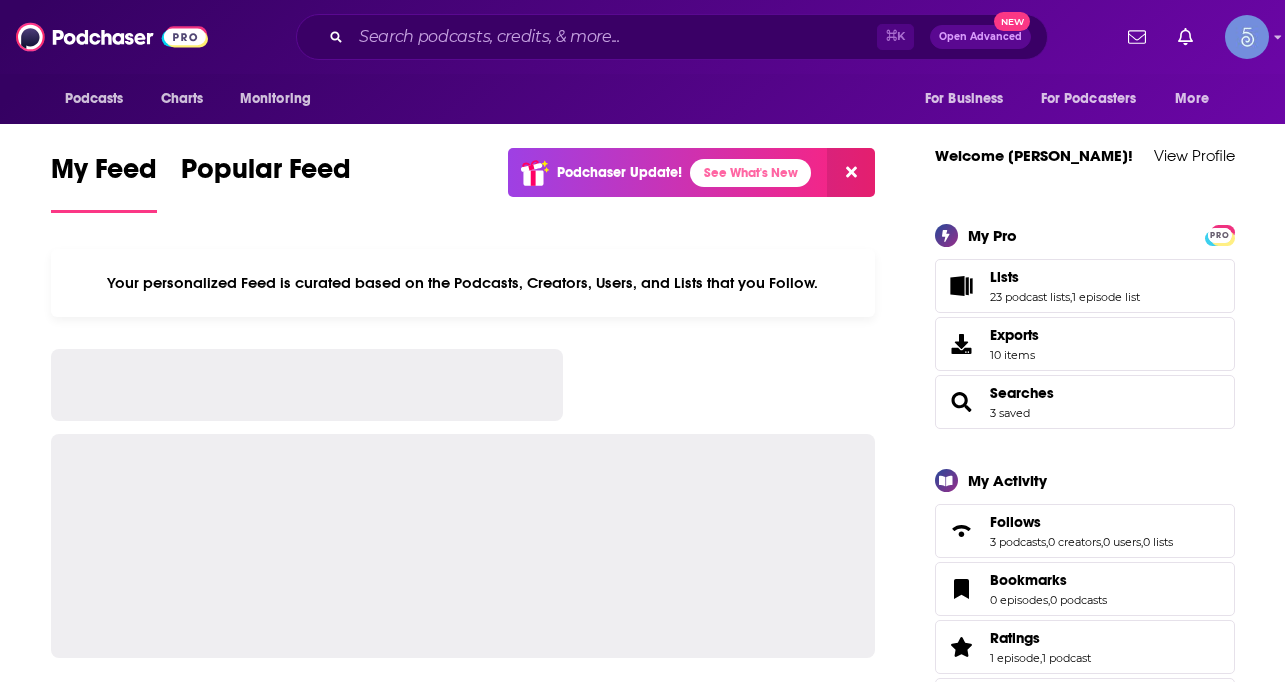 scroll, scrollTop: 0, scrollLeft: 0, axis: both 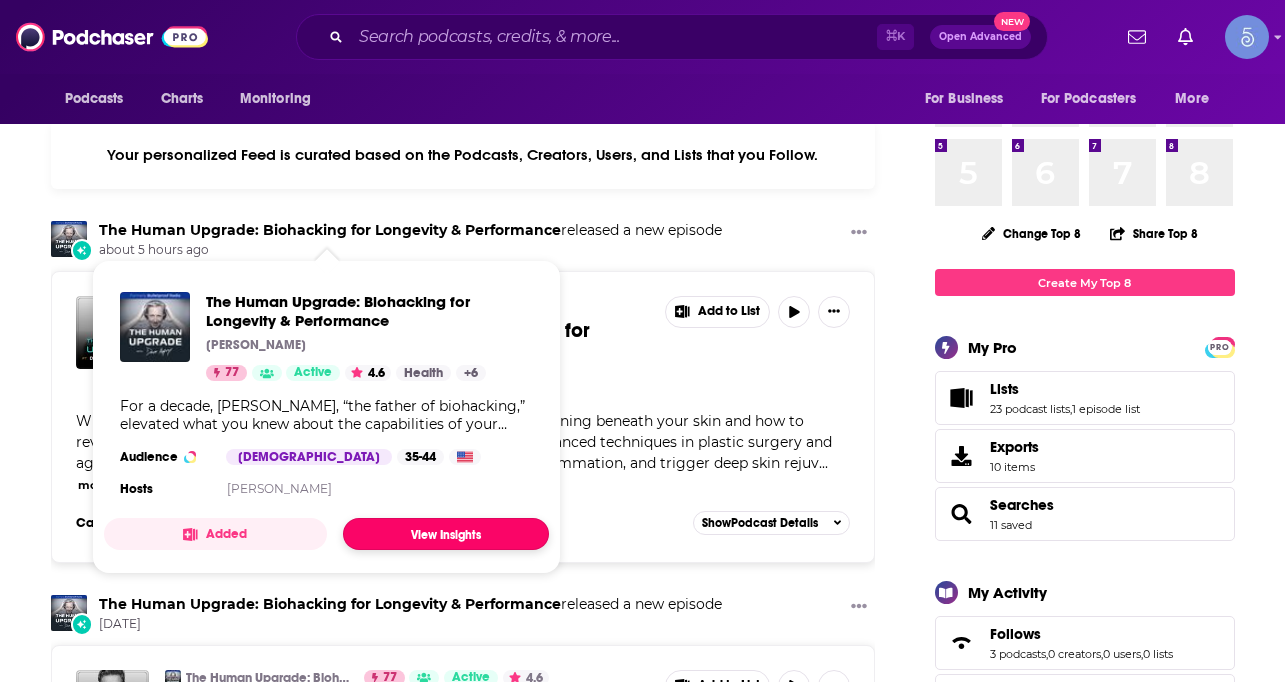 click on "View Insights" at bounding box center (446, 534) 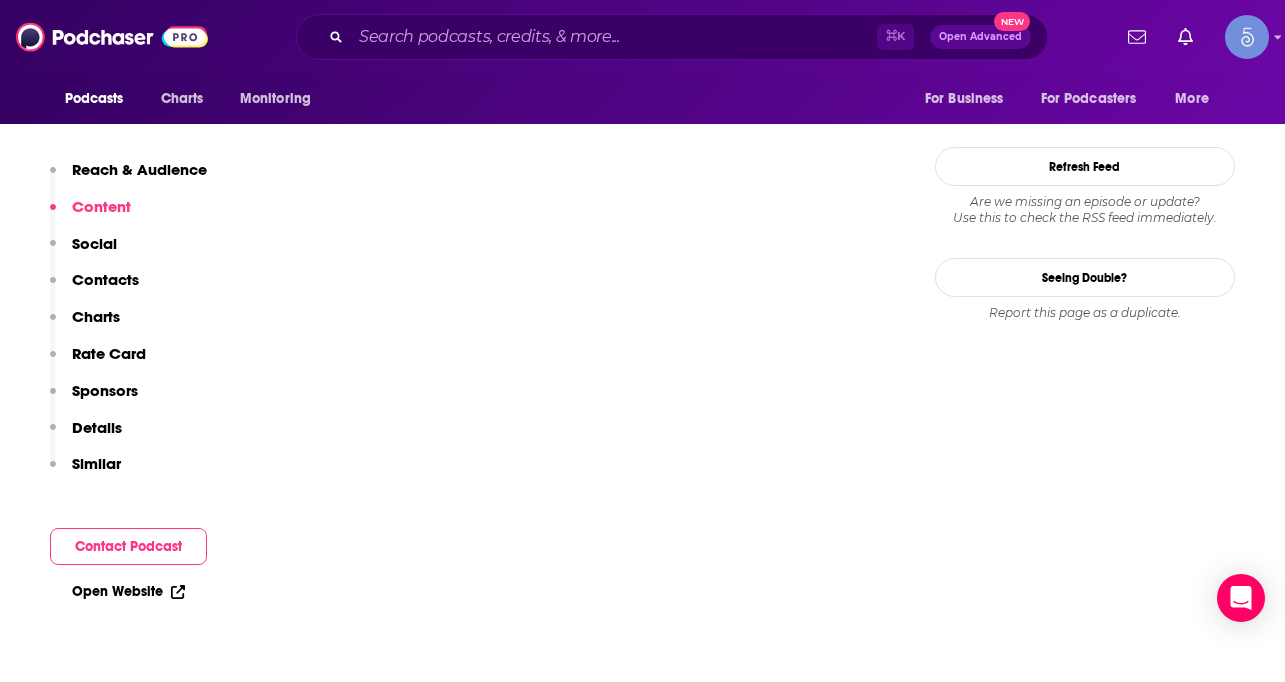 scroll, scrollTop: 2378, scrollLeft: 0, axis: vertical 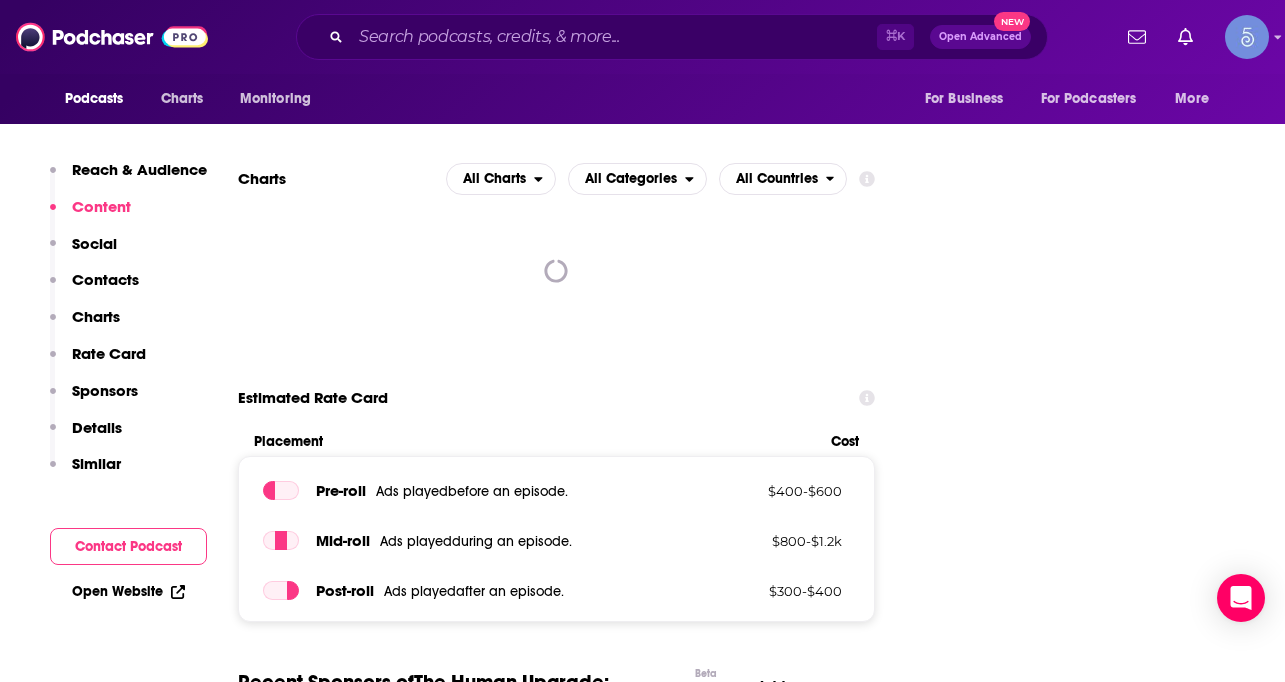 click on "Contacts" at bounding box center [105, 279] 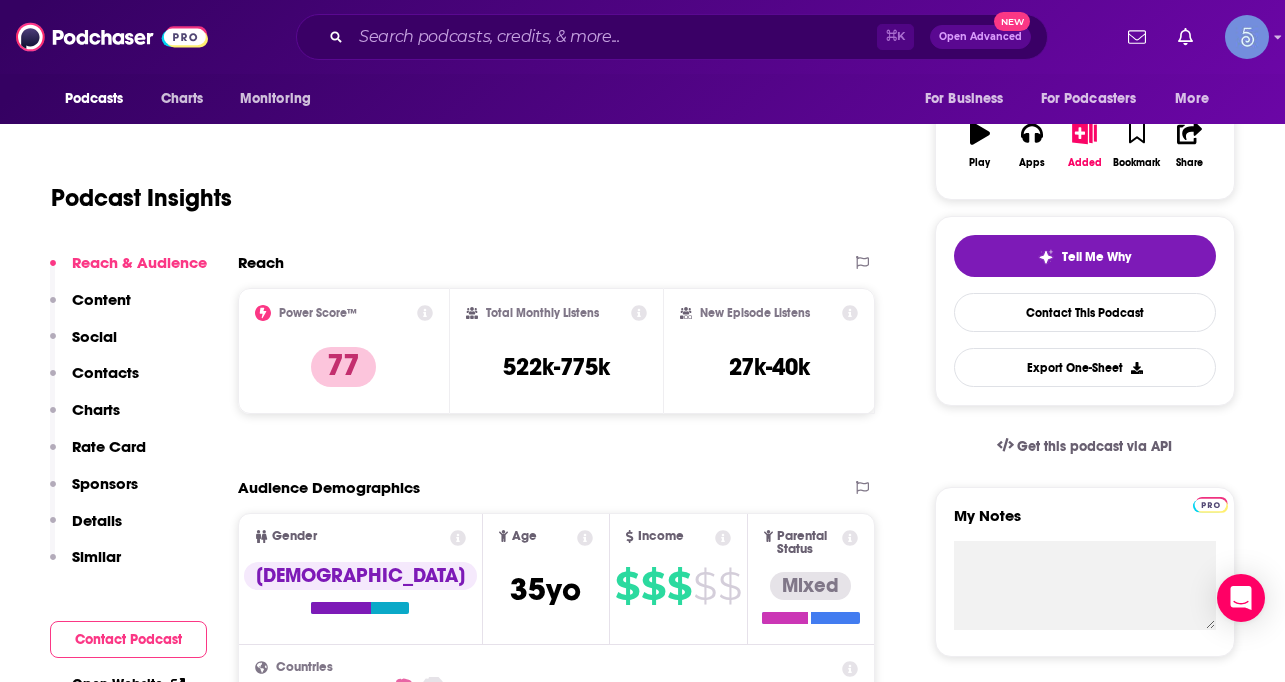 scroll, scrollTop: 0, scrollLeft: 0, axis: both 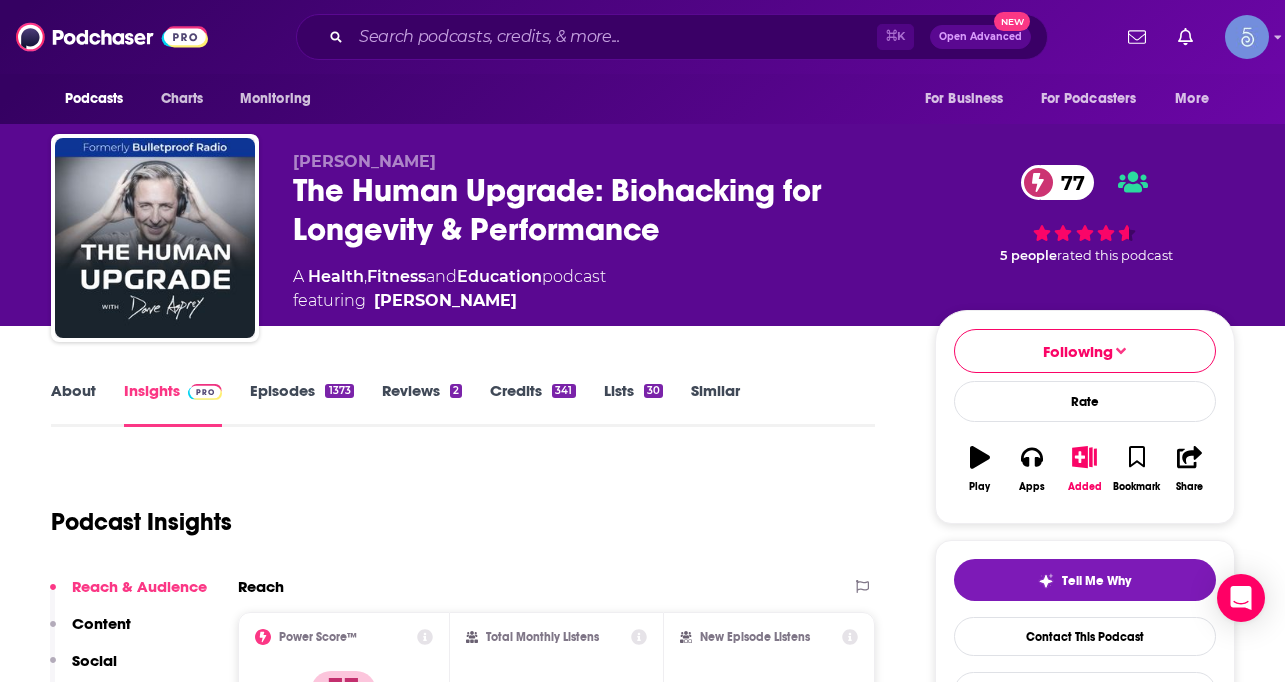 click on "Episodes 1373" at bounding box center [301, 404] 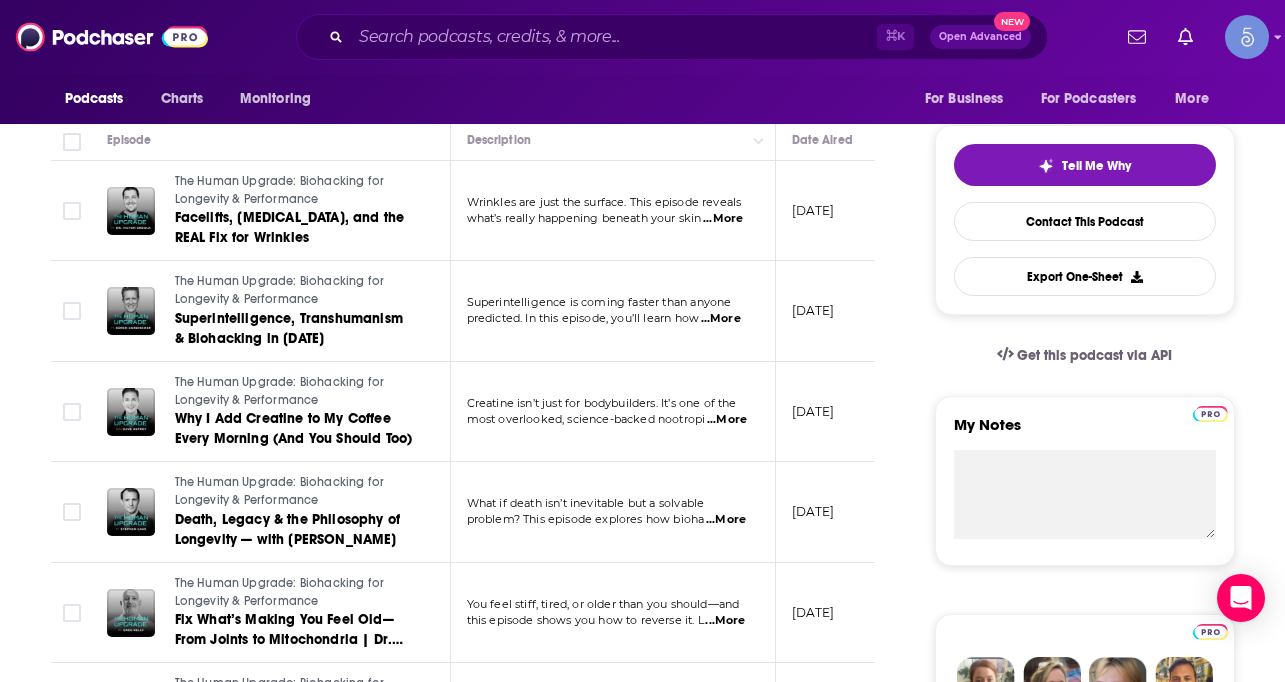 scroll, scrollTop: 0, scrollLeft: 0, axis: both 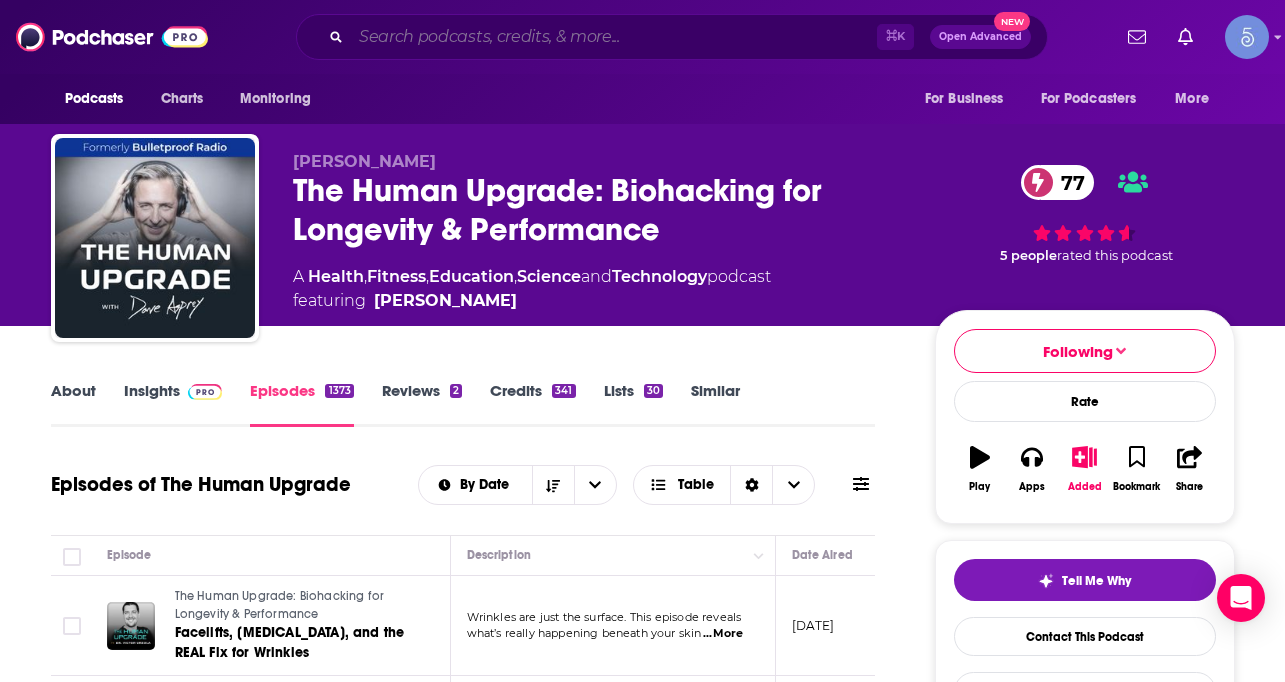 click at bounding box center [614, 37] 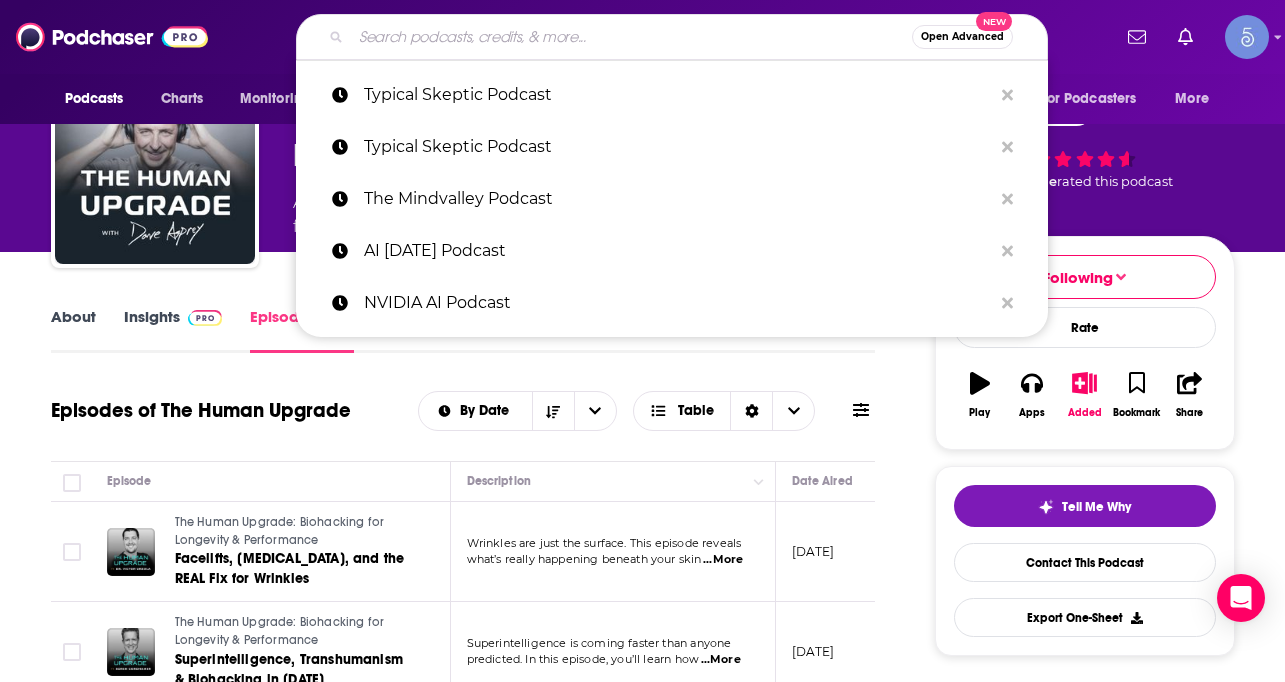 scroll, scrollTop: 0, scrollLeft: 0, axis: both 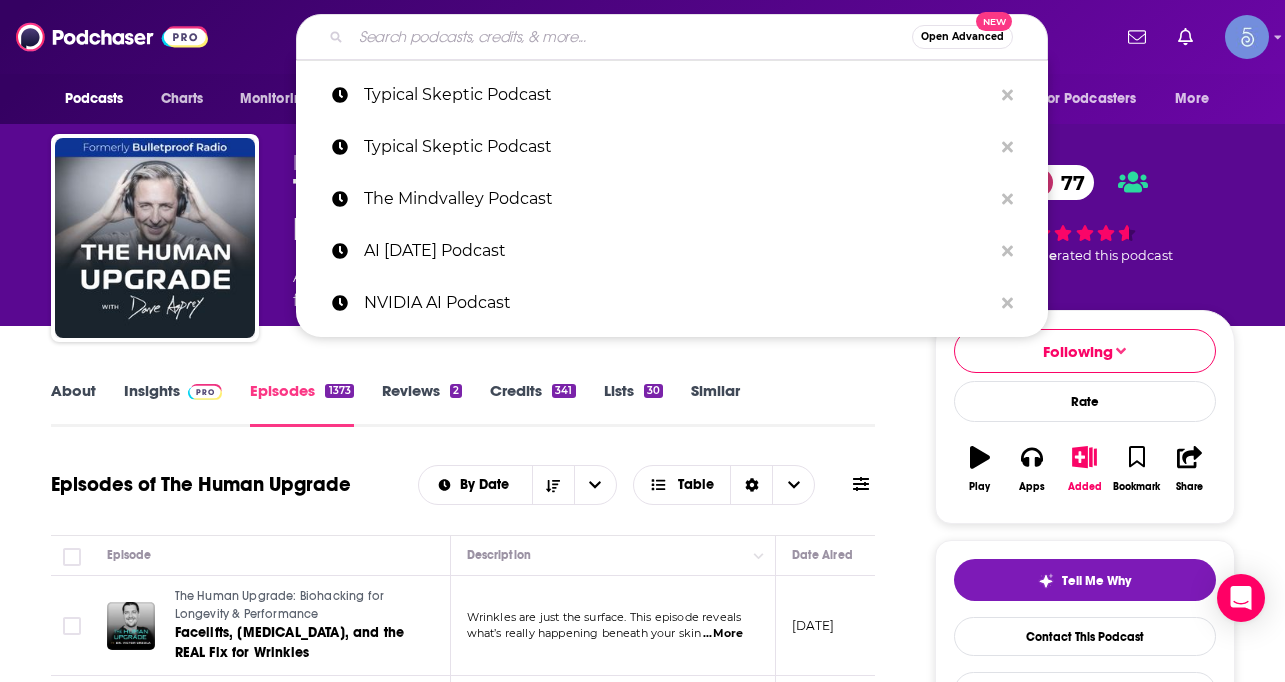 click on "About" at bounding box center (73, 404) 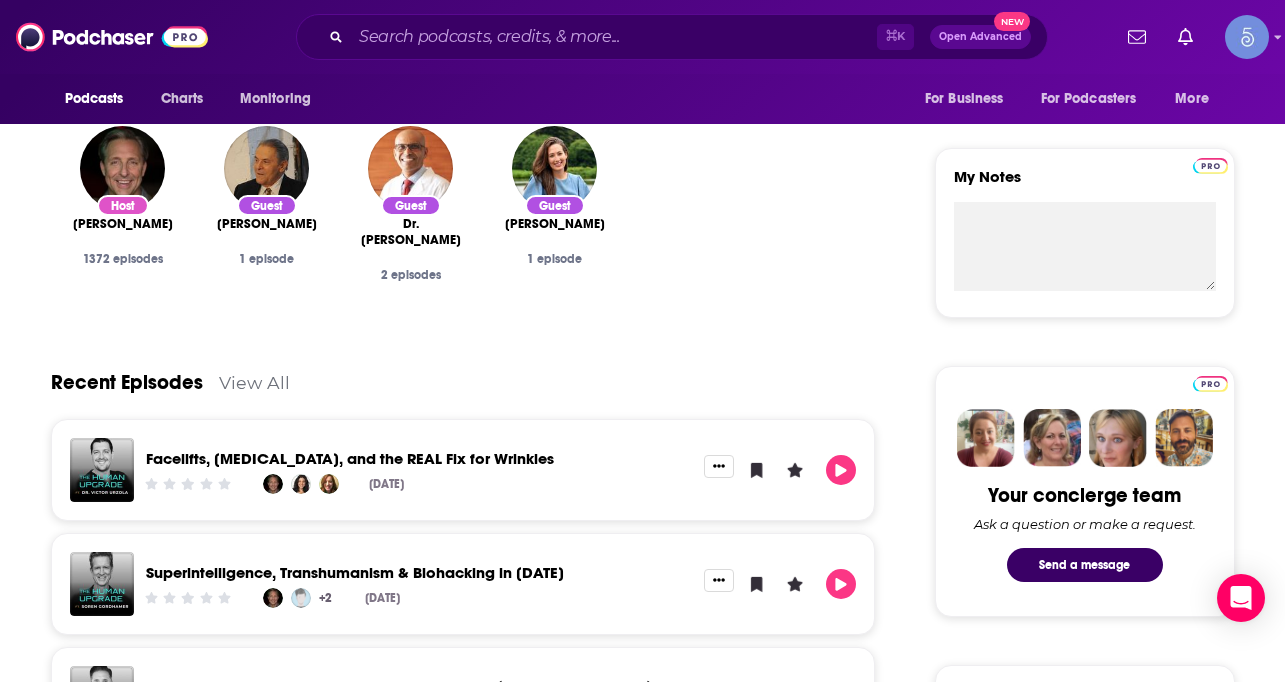 scroll, scrollTop: 0, scrollLeft: 0, axis: both 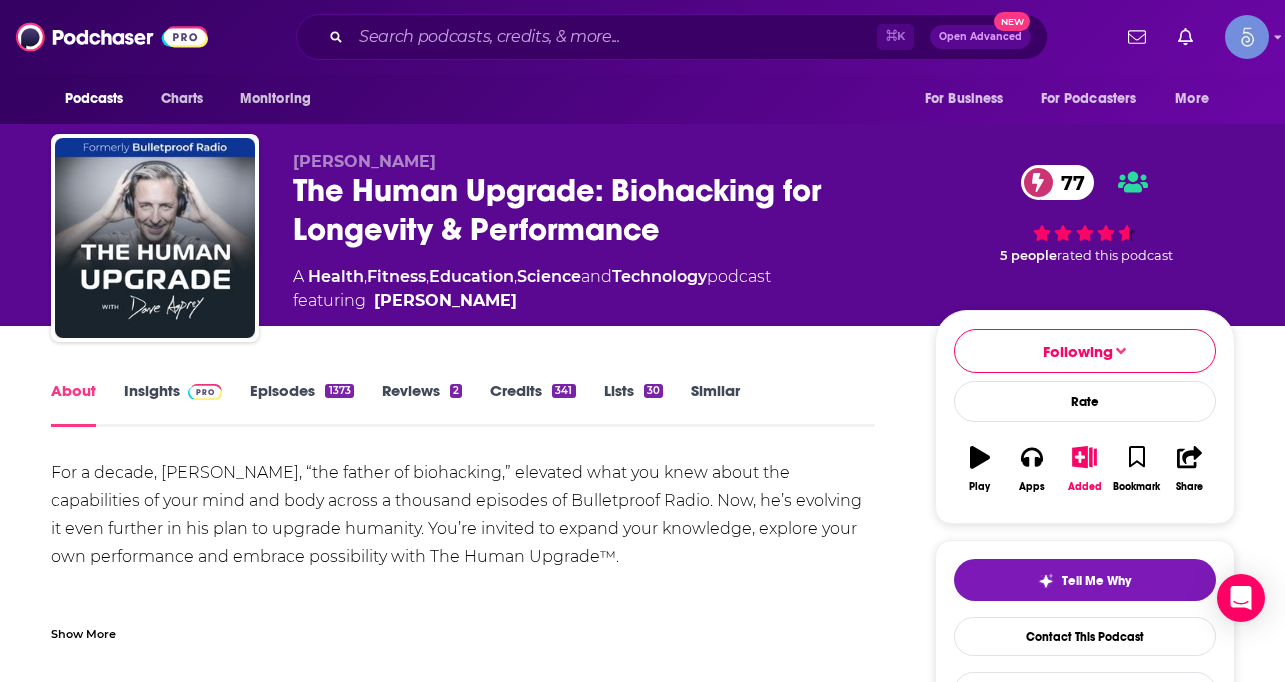 click on "Insights" at bounding box center (173, 404) 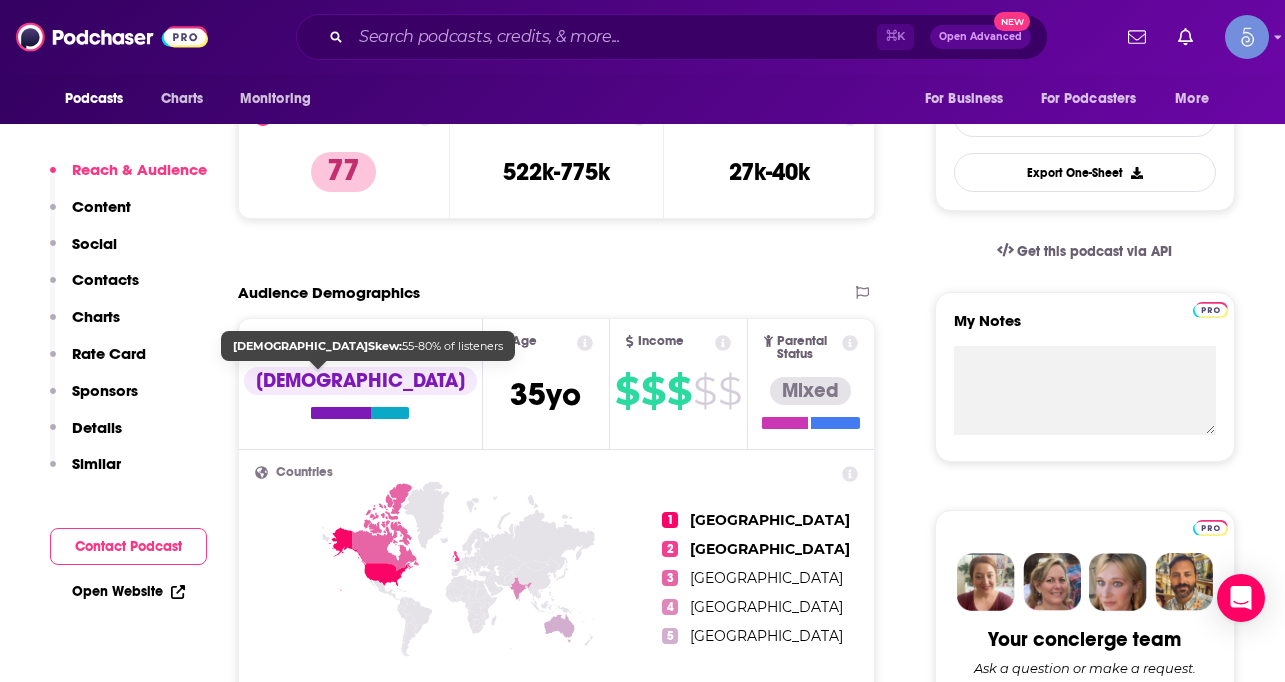 scroll, scrollTop: 533, scrollLeft: 0, axis: vertical 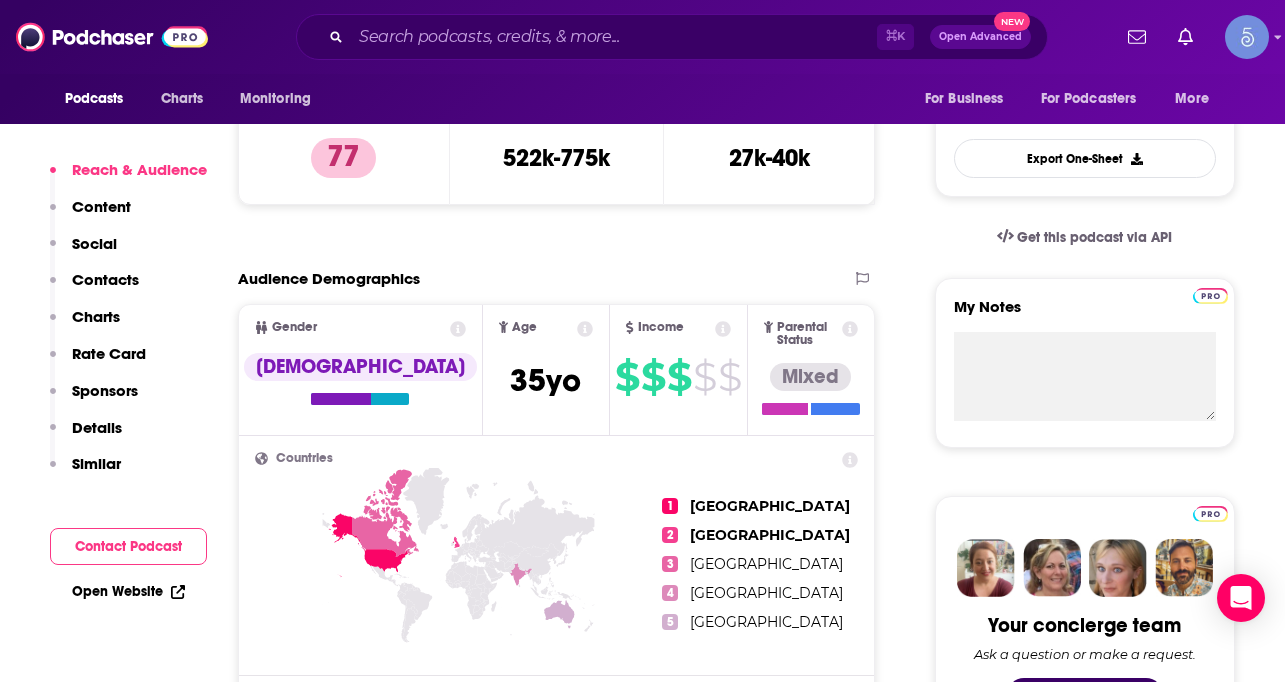 click on "Similar" at bounding box center [96, 463] 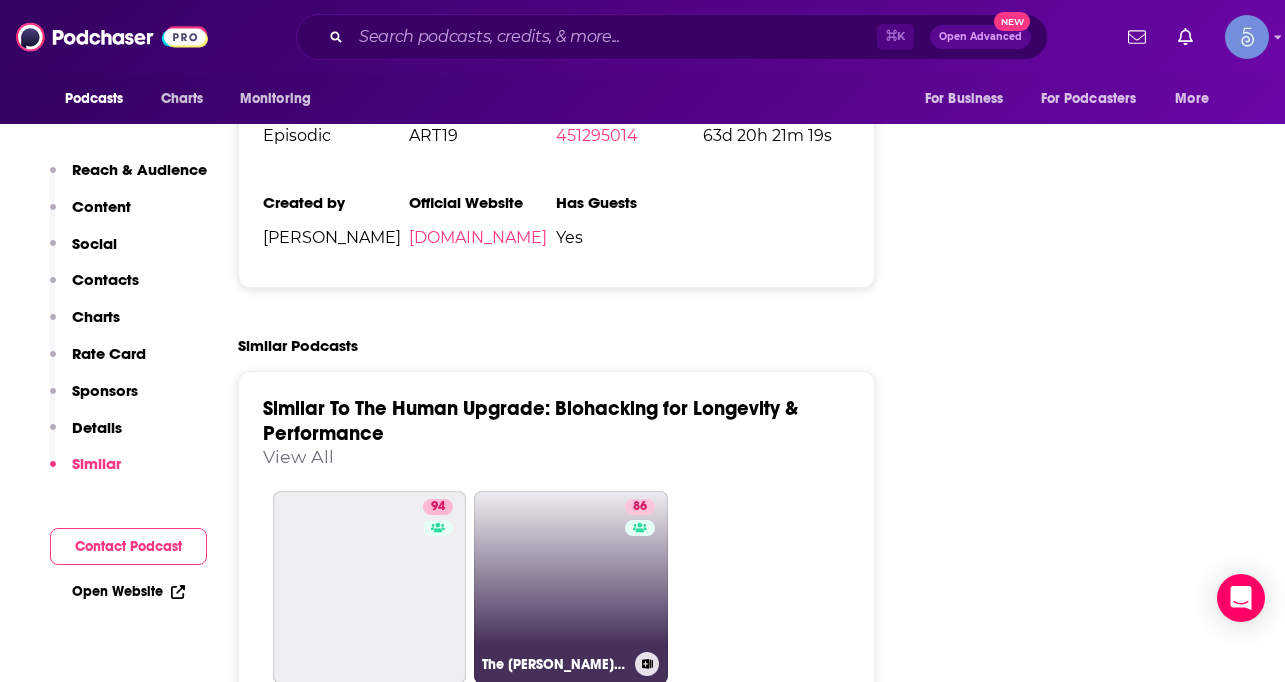 scroll, scrollTop: 4346, scrollLeft: 0, axis: vertical 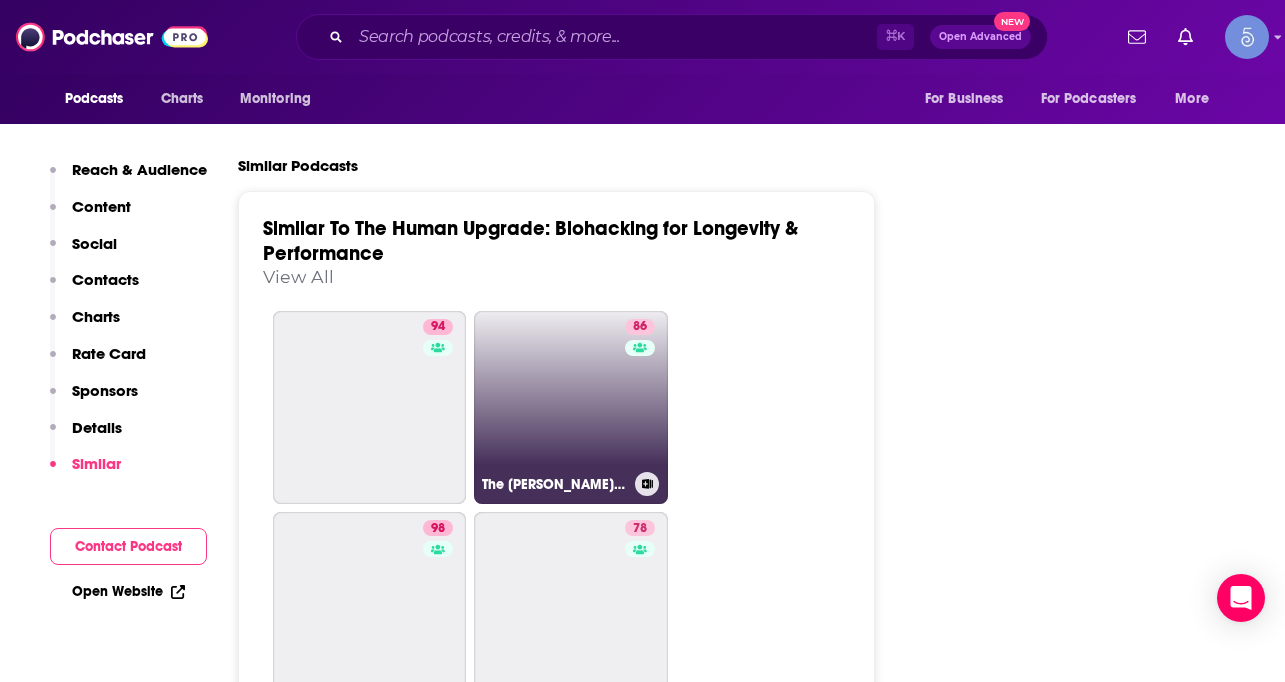 click on "86" at bounding box center [642, 396] 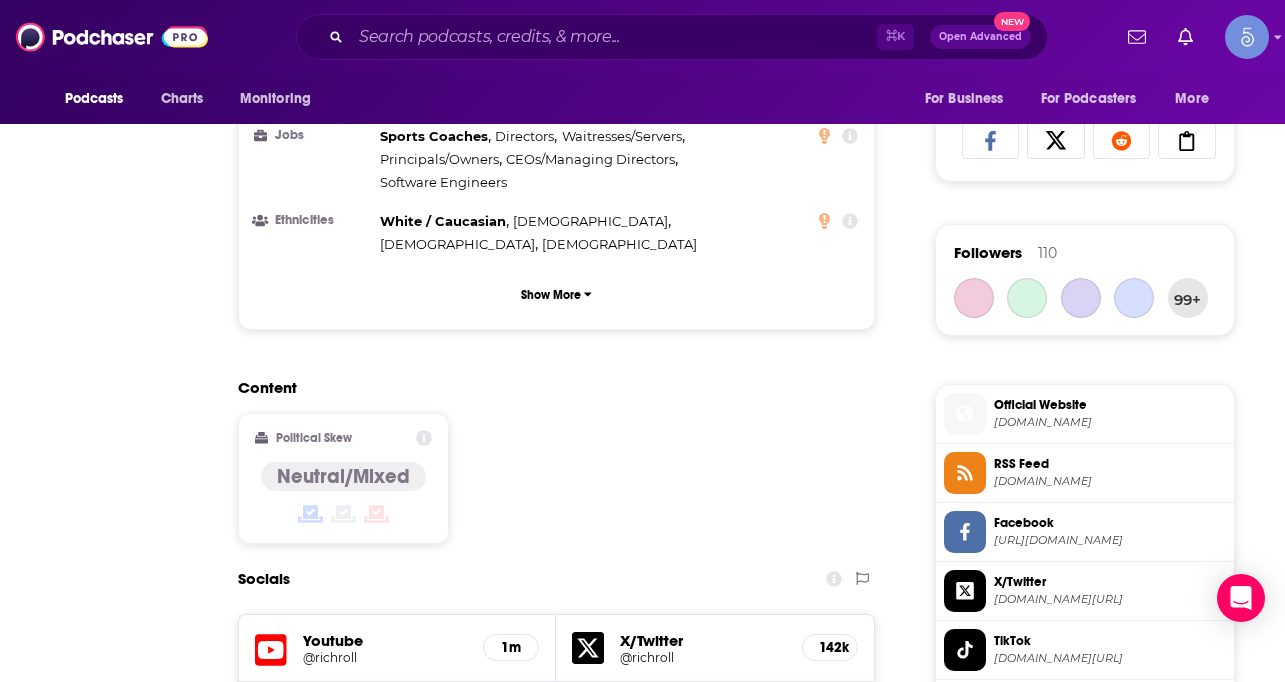 scroll, scrollTop: 0, scrollLeft: 0, axis: both 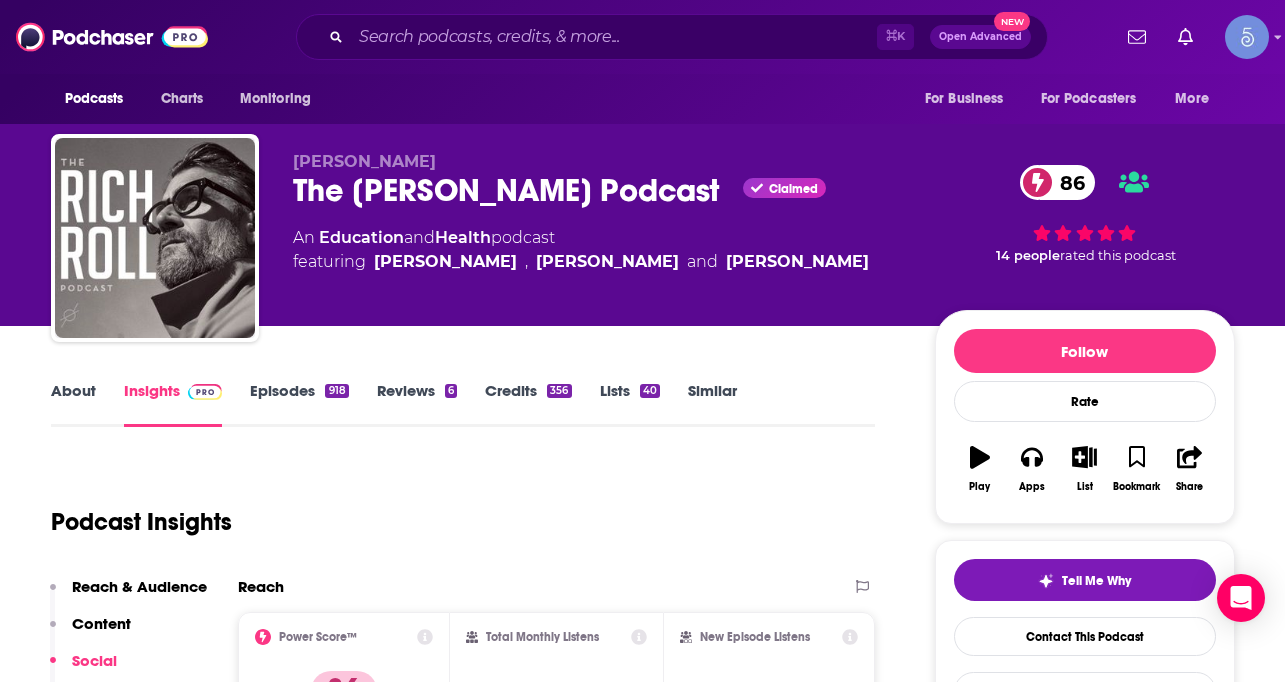 click on "Episodes 918" at bounding box center (299, 404) 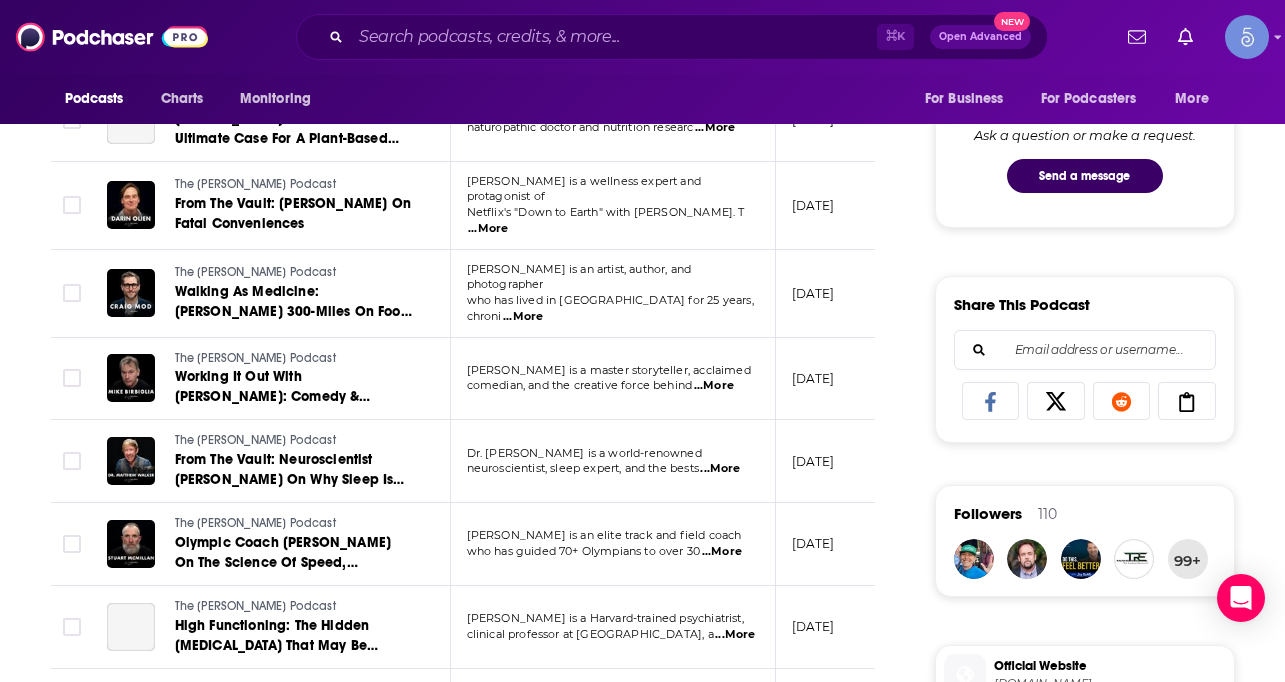 scroll, scrollTop: 0, scrollLeft: 0, axis: both 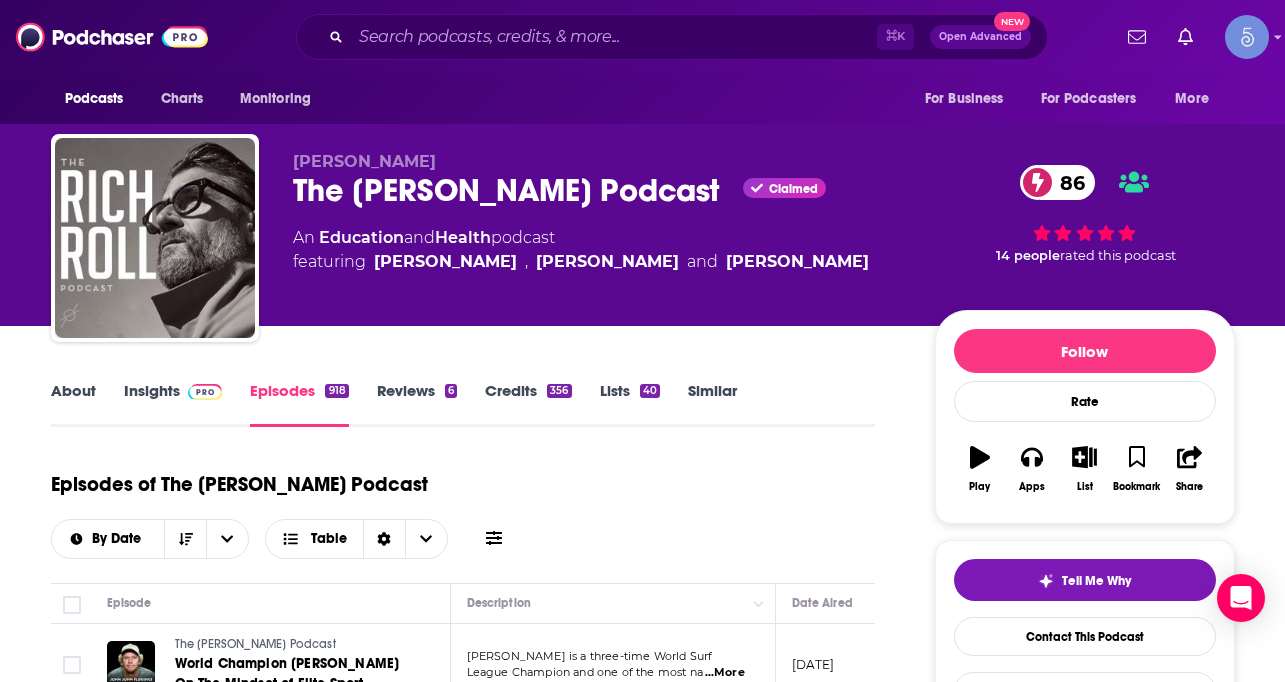 click on "Insights" at bounding box center (173, 404) 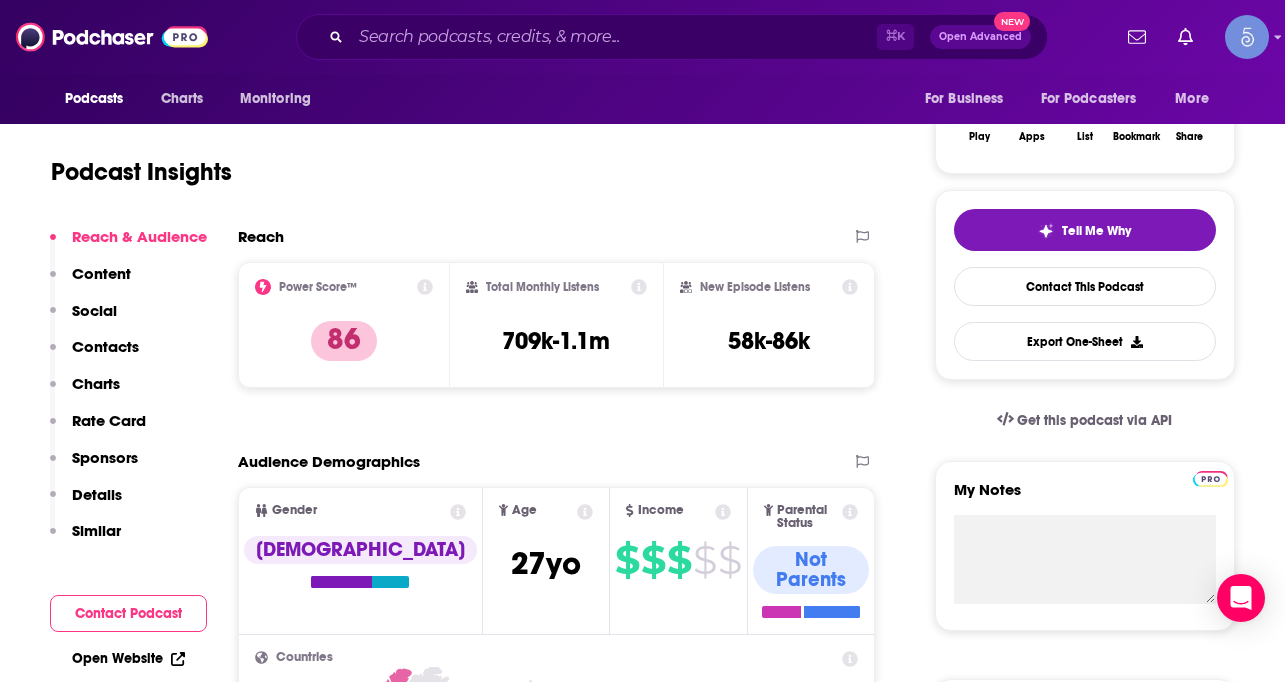 click on "Contacts" at bounding box center [105, 346] 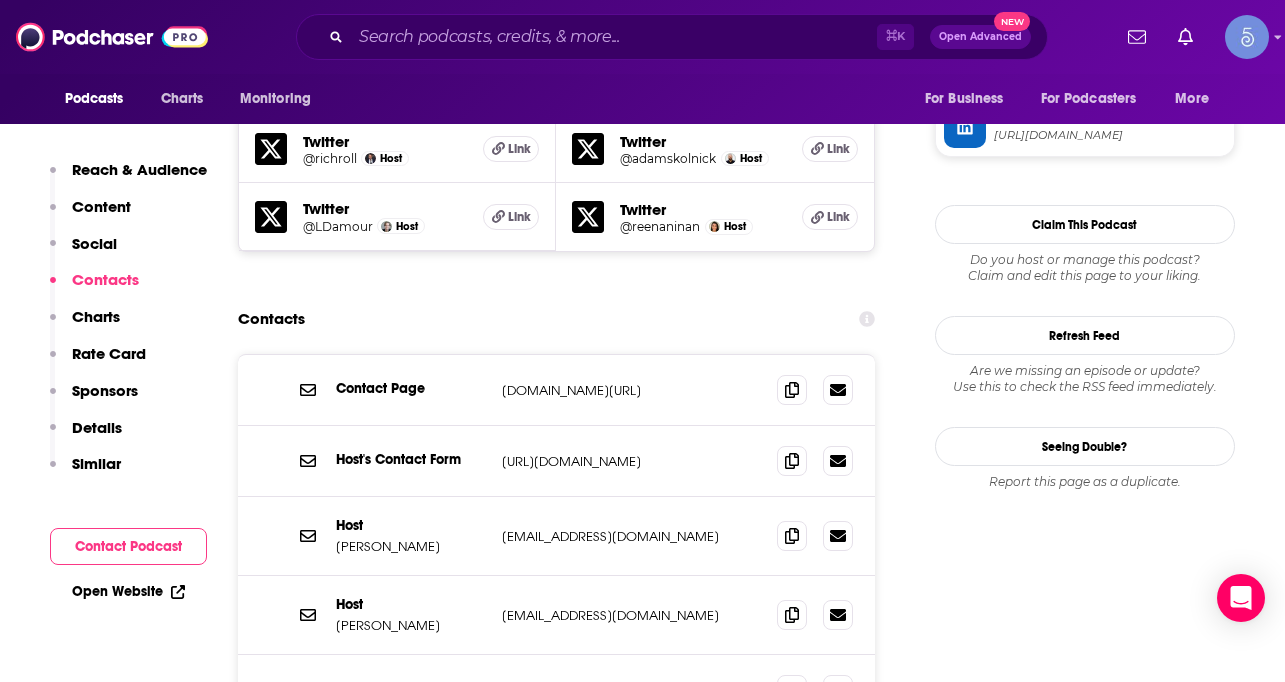 scroll, scrollTop: 2017, scrollLeft: 0, axis: vertical 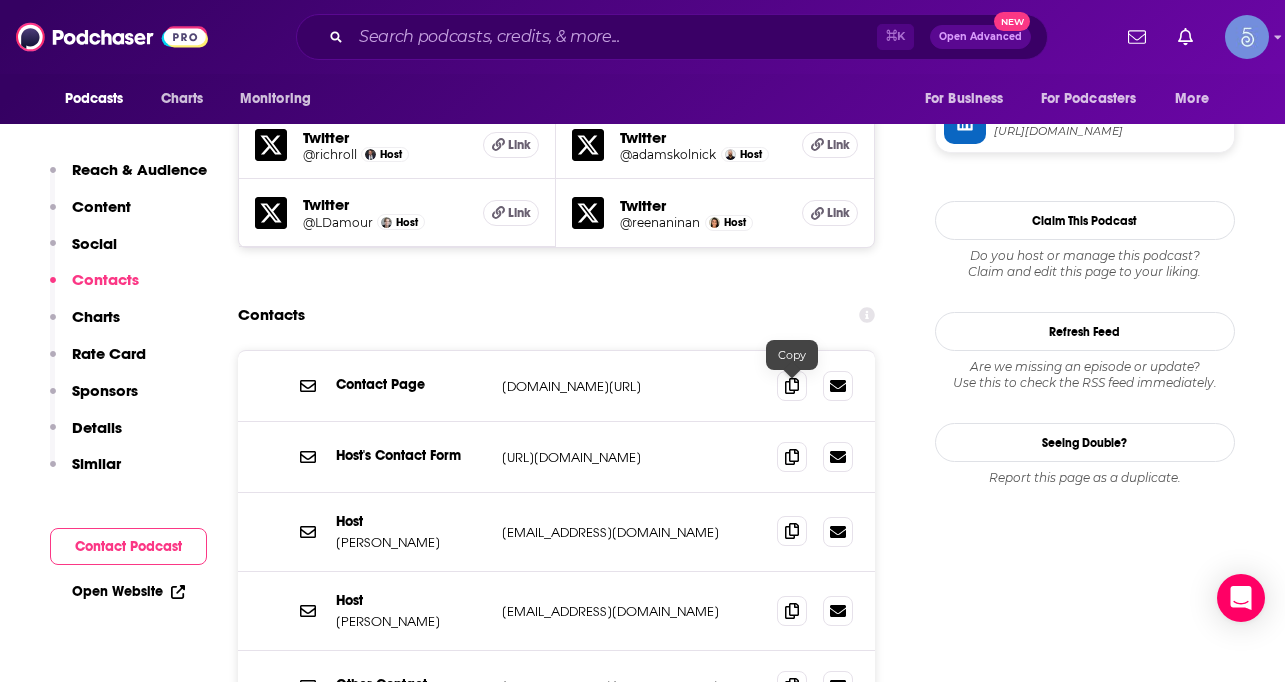 click at bounding box center (792, 531) 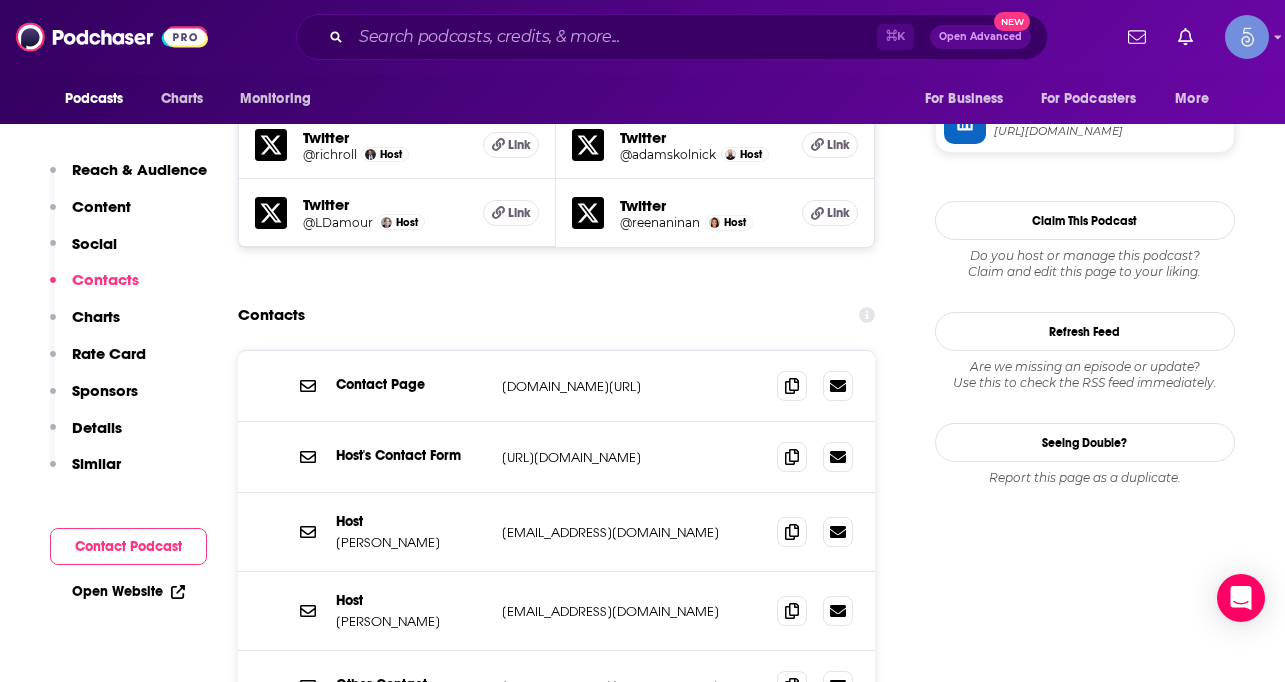click on "Similar" at bounding box center (96, 463) 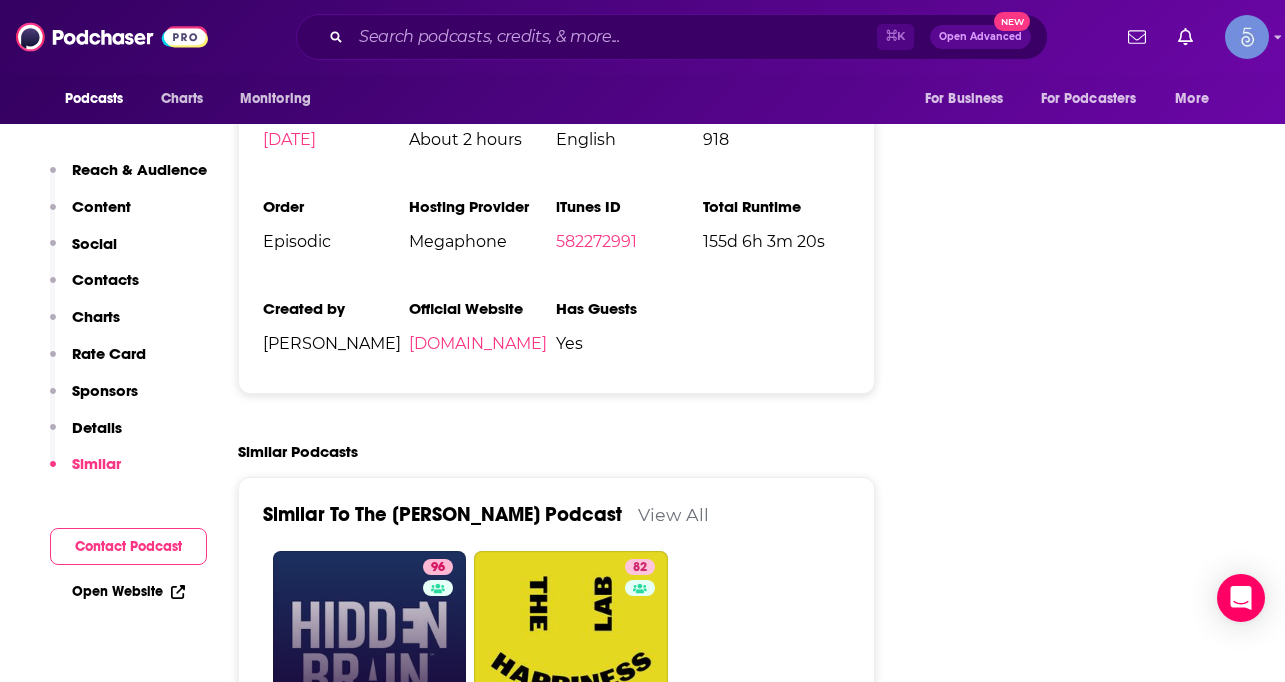 scroll, scrollTop: 4736, scrollLeft: 0, axis: vertical 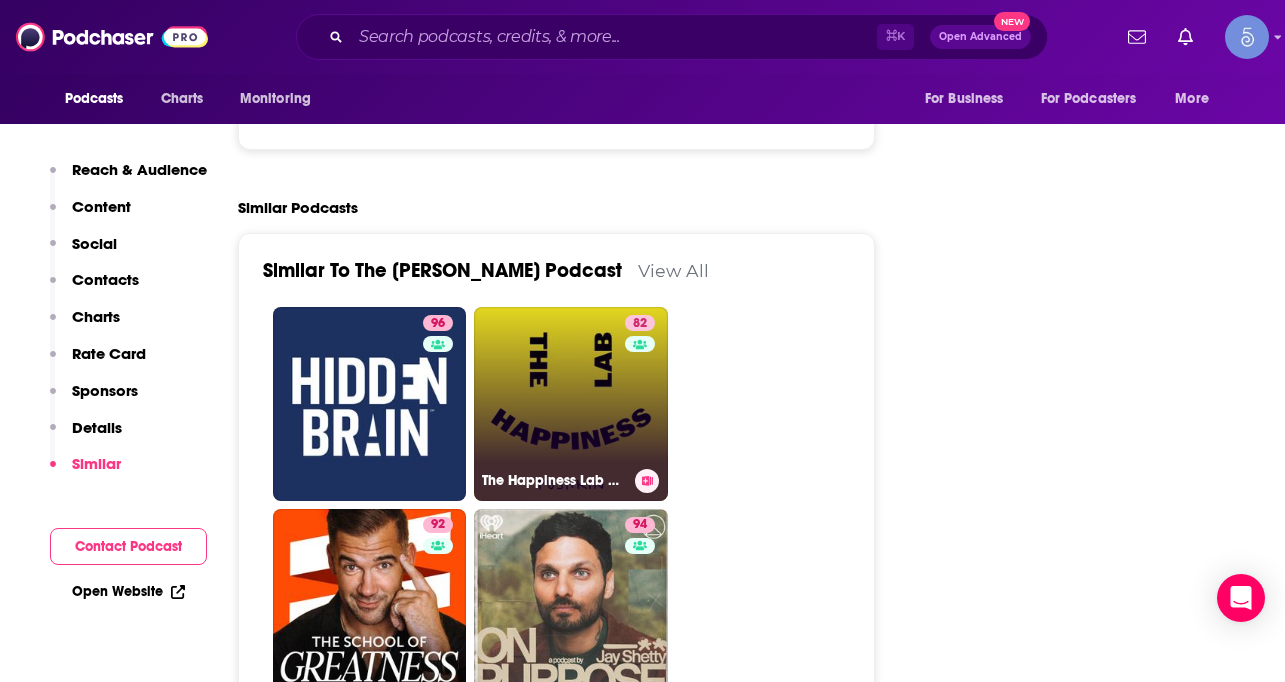 click on "82 The Happiness Lab with Dr. [PERSON_NAME]" at bounding box center (571, 404) 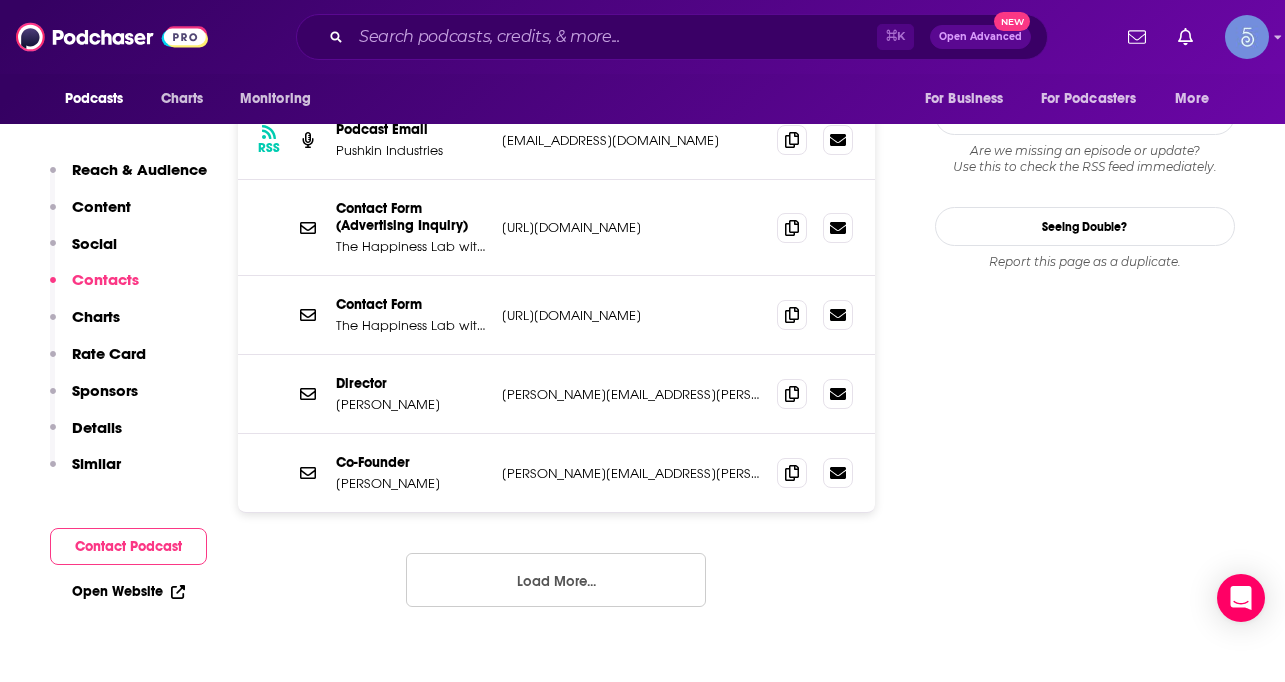 scroll, scrollTop: 2114, scrollLeft: 0, axis: vertical 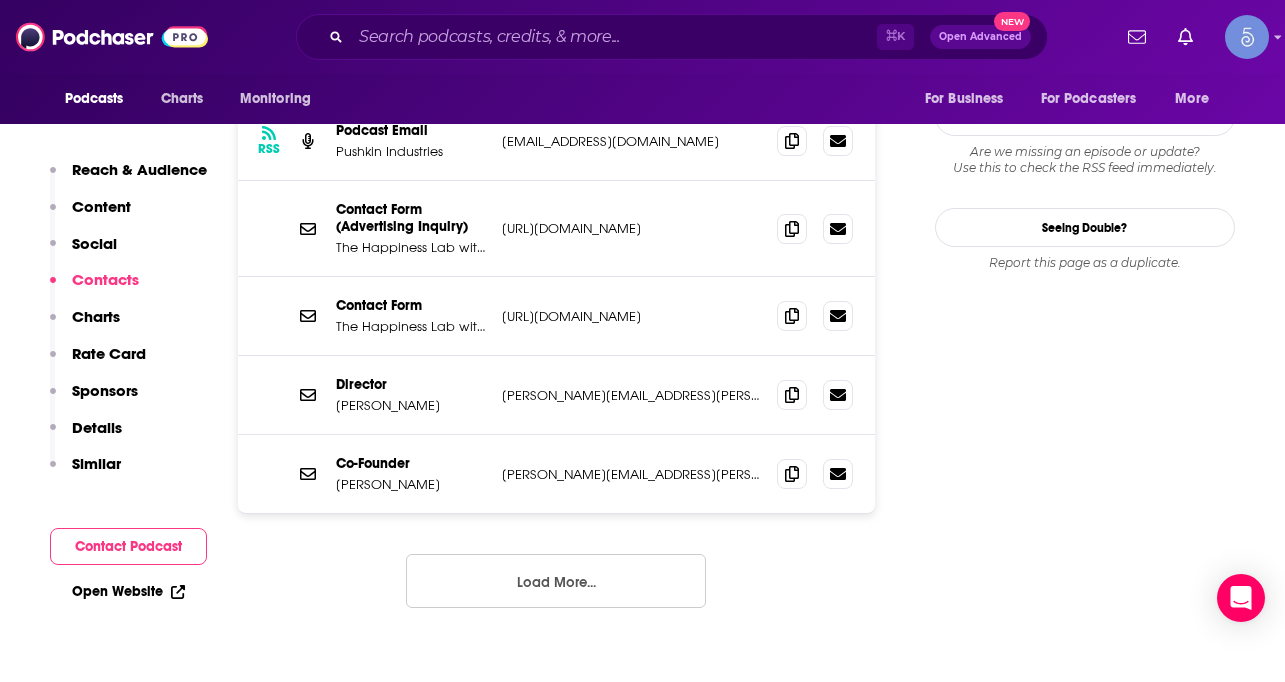 click on "Load More..." at bounding box center (556, 581) 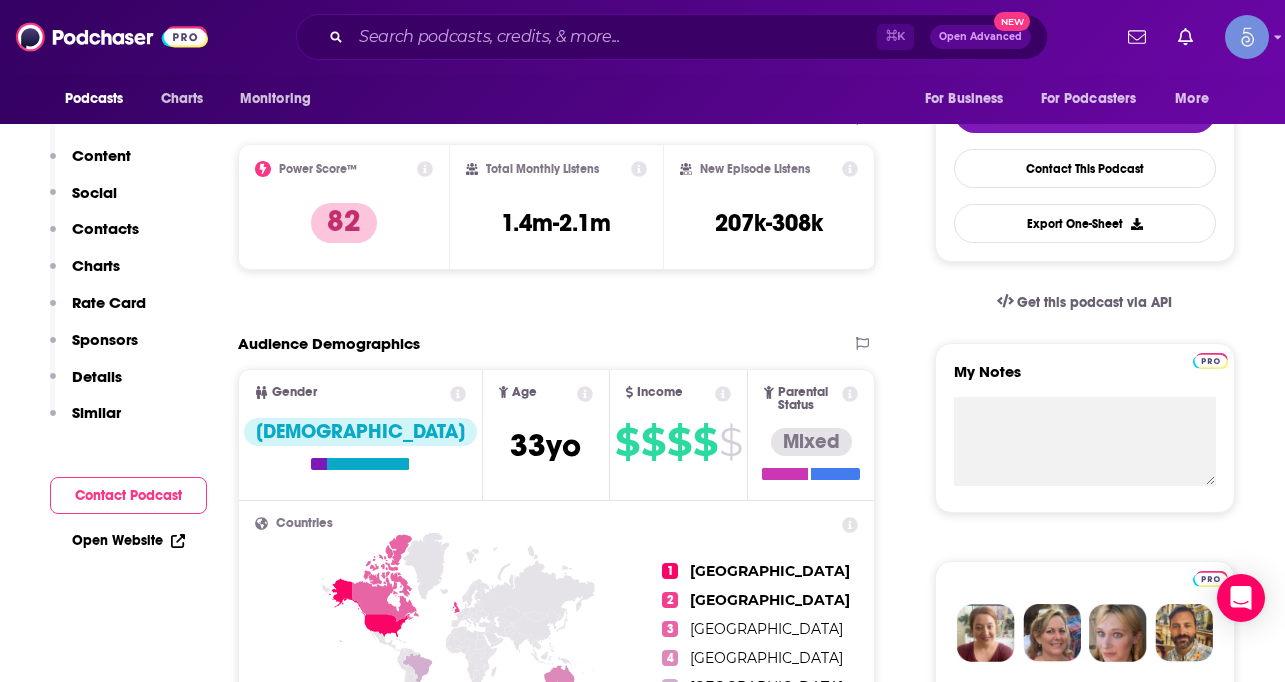 scroll, scrollTop: 0, scrollLeft: 0, axis: both 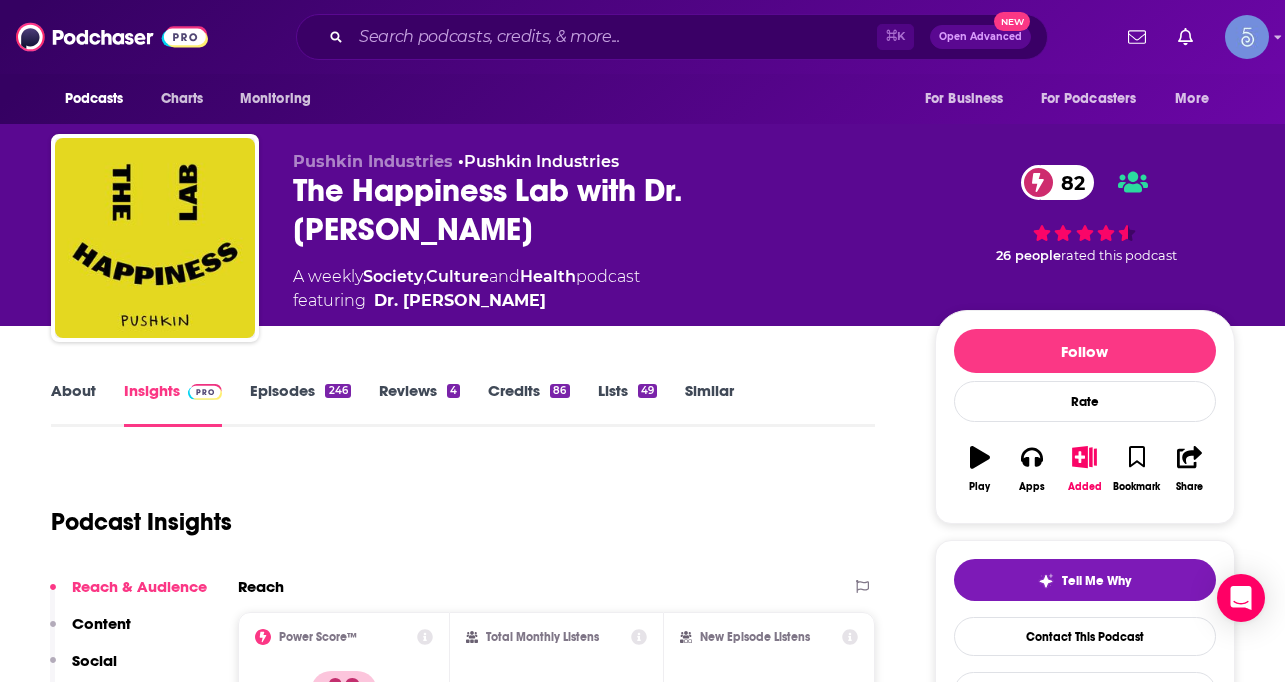 click on "Episodes 246" at bounding box center (300, 404) 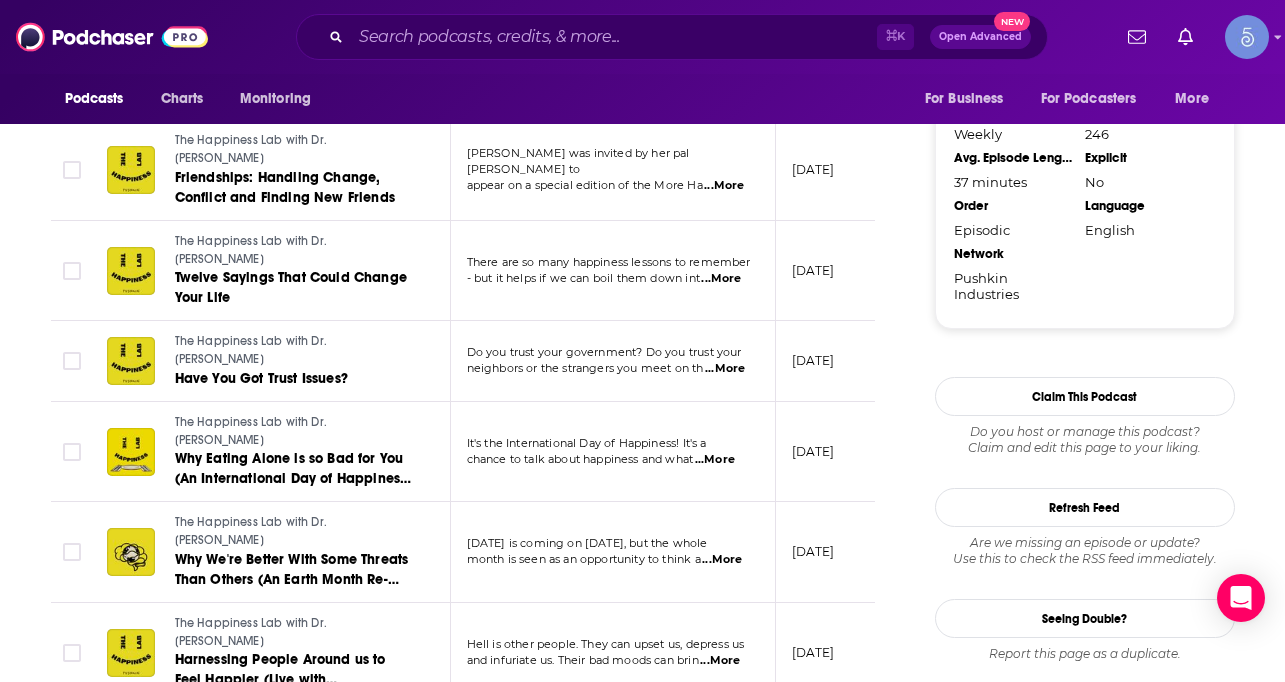 scroll, scrollTop: 2198, scrollLeft: 0, axis: vertical 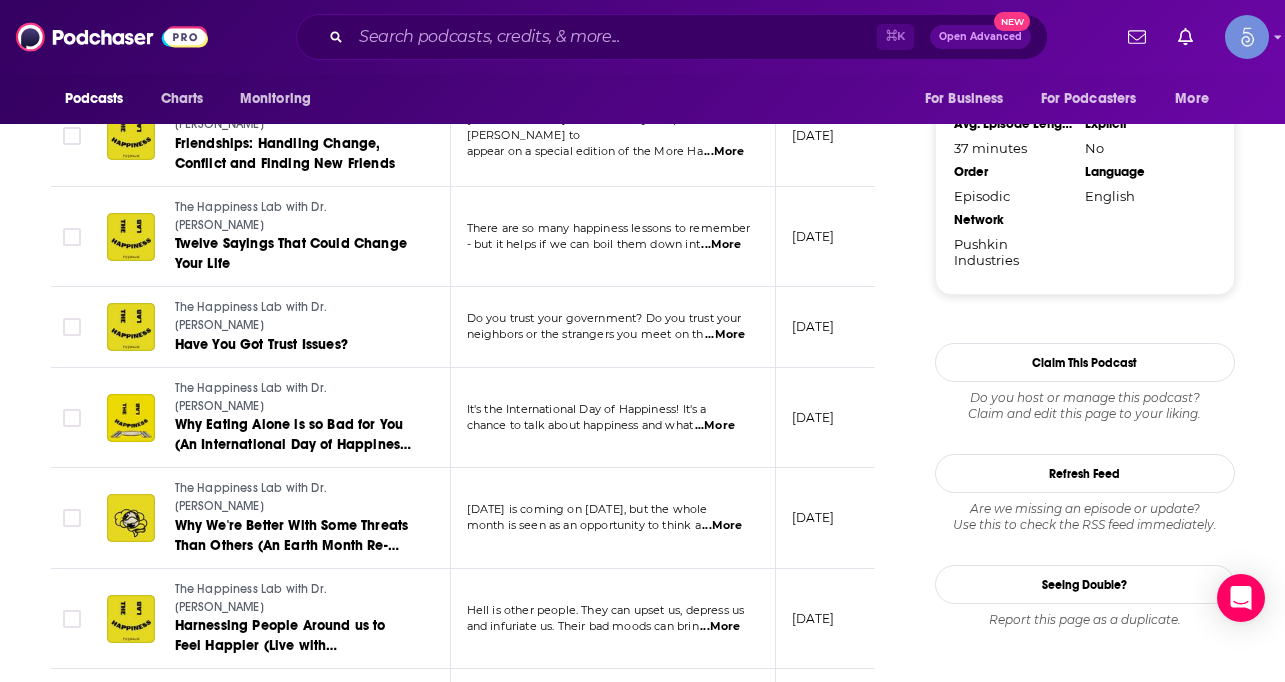 click on "...More" at bounding box center (729, 725) 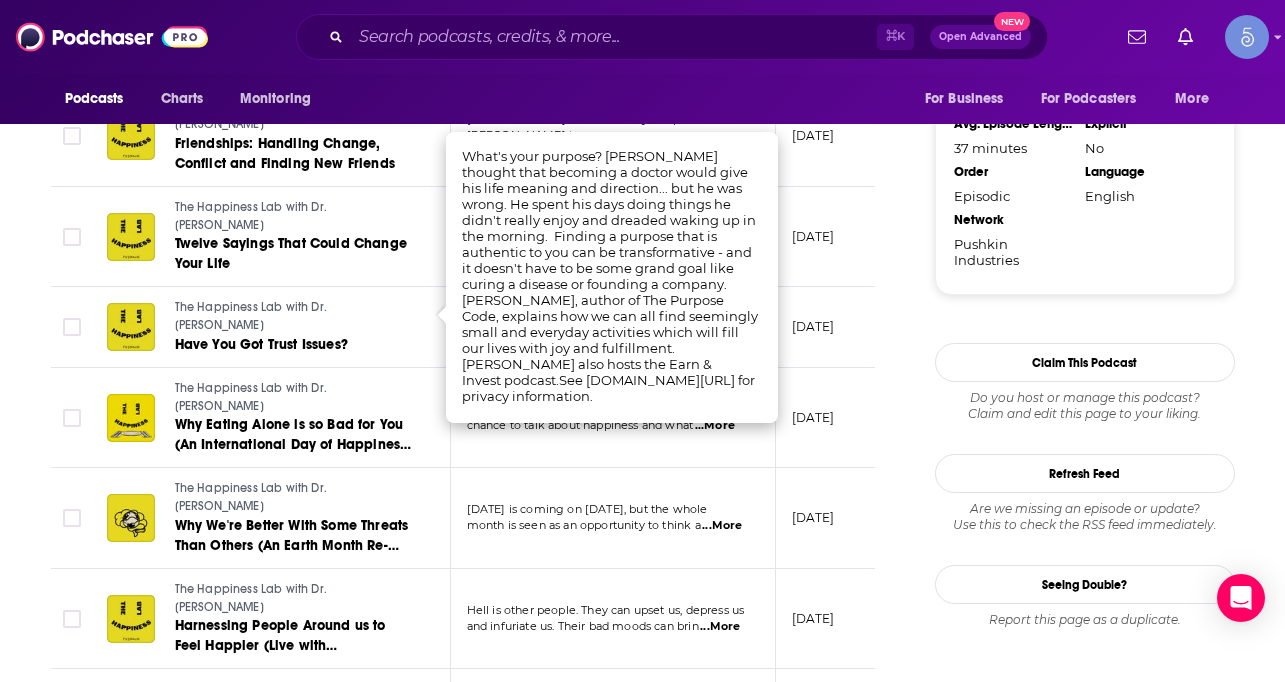 click on "Episodes of The Happiness Lab By Date Table Episode Description Date Aired Reach Episode Guests Length The Happiness Lab with Dr. [PERSON_NAME] The [PERSON_NAME] of the Cello (with [PERSON_NAME]) [PERSON_NAME] has been playing the cello everyday since he was three - but then on a concert  ...More [DATE] 334k-495k [PERSON_NAME] 42:25 s The Happiness Lab with Dr. [PERSON_NAME] "Birds Are Like My Afternoon [PERSON_NAME]" (Birding with  [PERSON_NAME]) [PERSON_NAME] loves her acting career - but the emotional intensity of her work and the co  ...More [DATE] 173k-257k [PERSON_NAME] 42:05 s The Happiness Lab with Dr. [PERSON_NAME] How Good Manners Made Me Happier (with Etiquette Expert [PERSON_NAME]) You might think etiquette is outdated. Who really needs a dinner with nice napkins and four  ...More [DATE] 164k-244k [PERSON_NAME] 41:38 s The Happiness Lab with Dr. [PERSON_NAME] How Dogs Changed my Life (with The Dogist) We all have our own ways of coping - especially when things get tough. So for the next fe s" at bounding box center [463, -394] 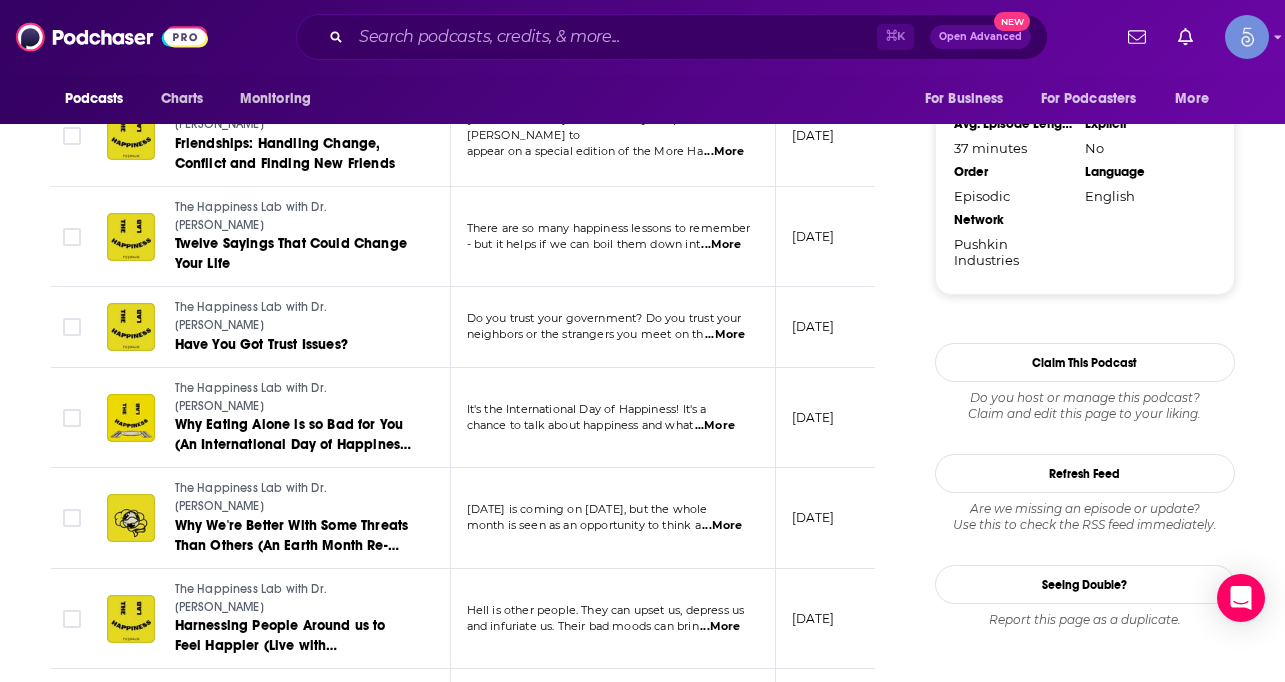 click on "Load More ..." at bounding box center (463, 892) 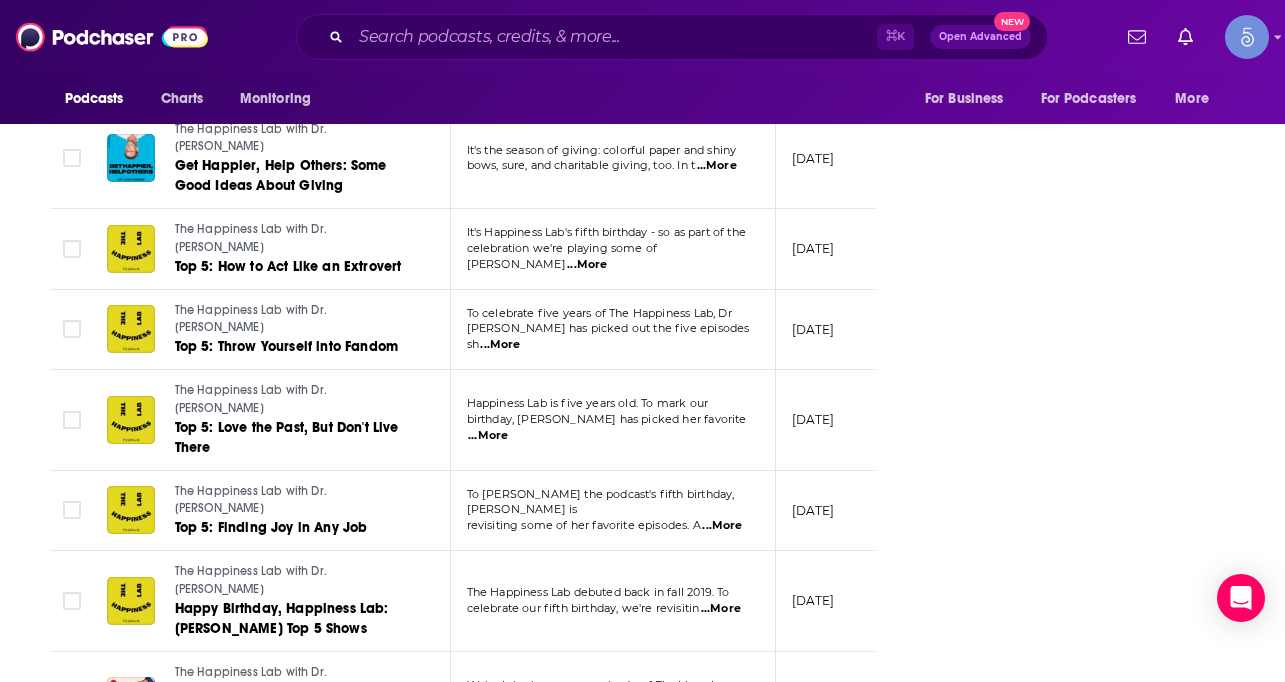 scroll, scrollTop: 3975, scrollLeft: 0, axis: vertical 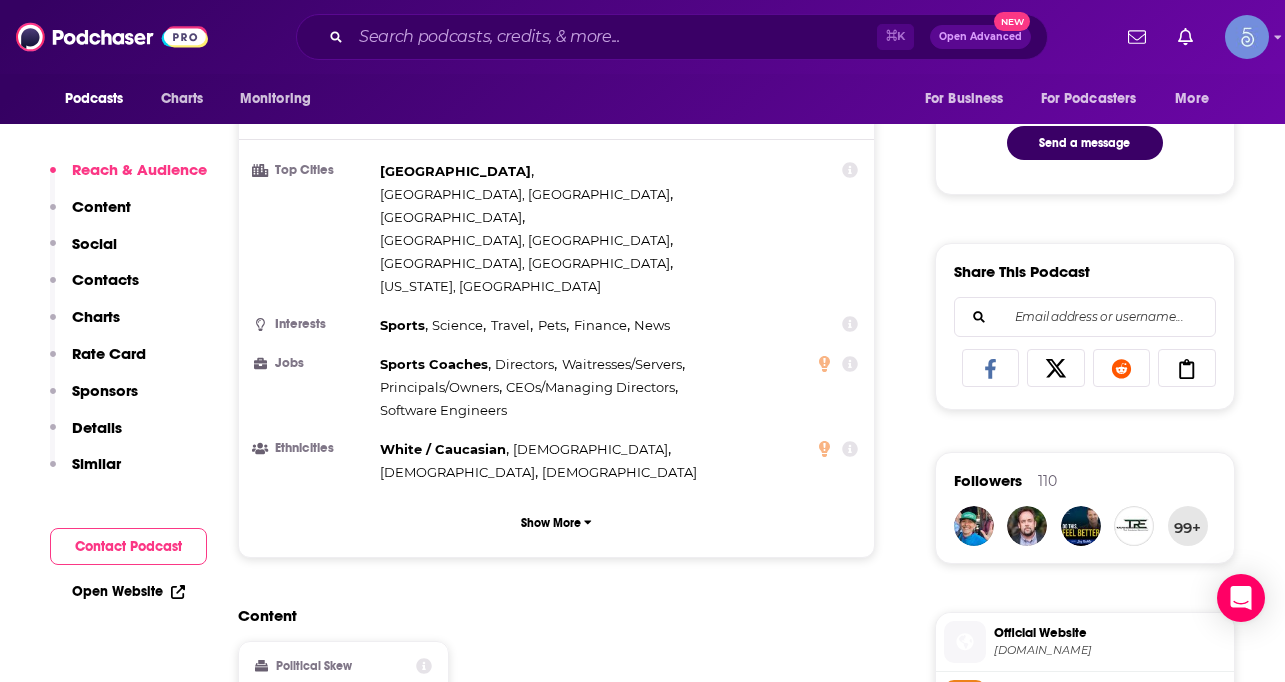 click on "Similar" at bounding box center (96, 463) 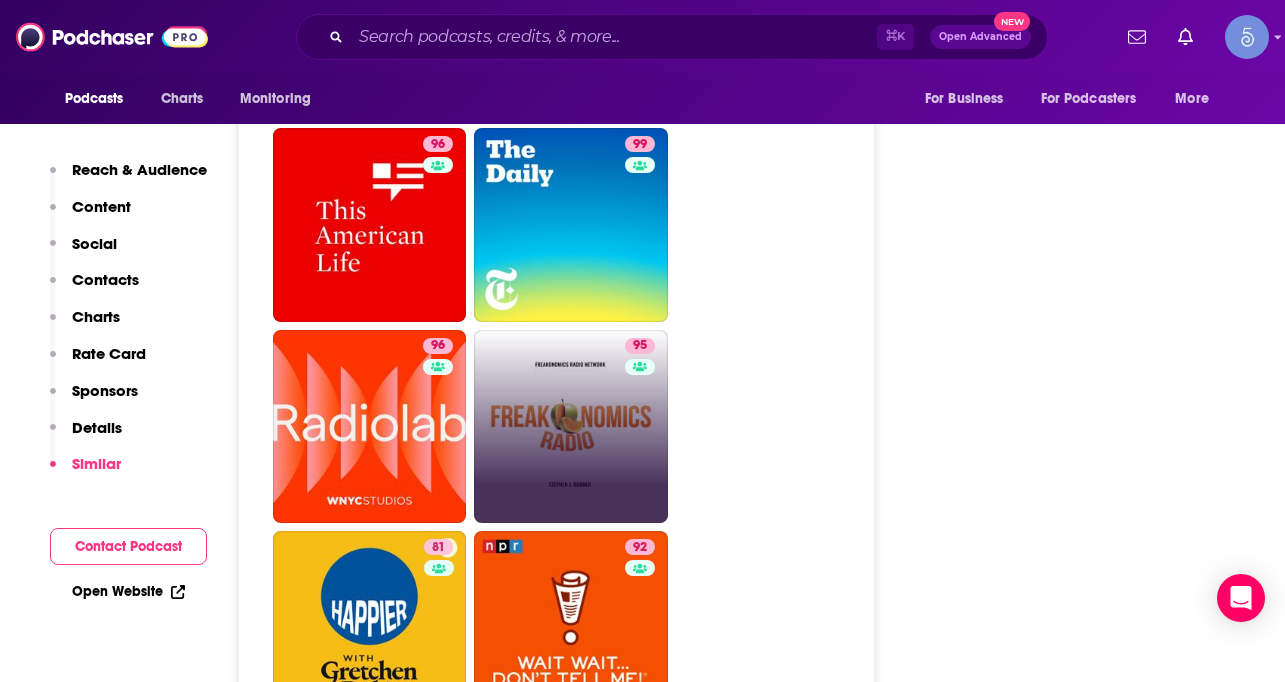 scroll, scrollTop: 4907, scrollLeft: 0, axis: vertical 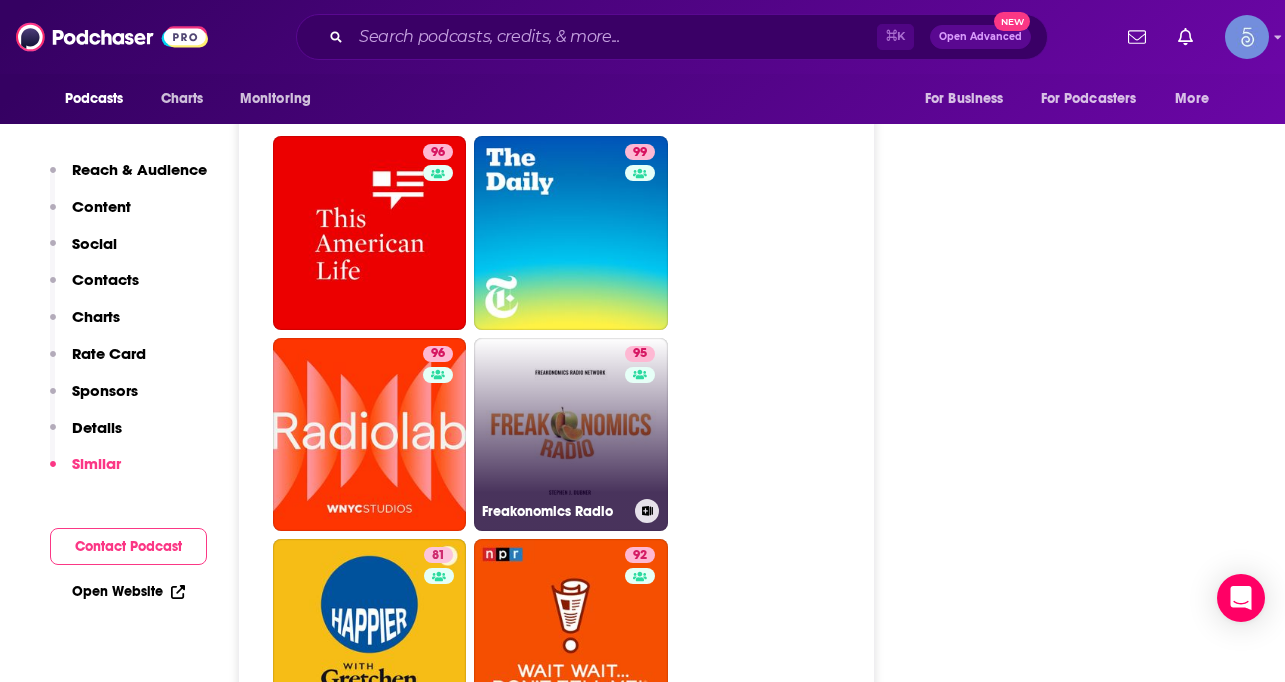 click on "95 Freakonomics Radio" at bounding box center [571, 435] 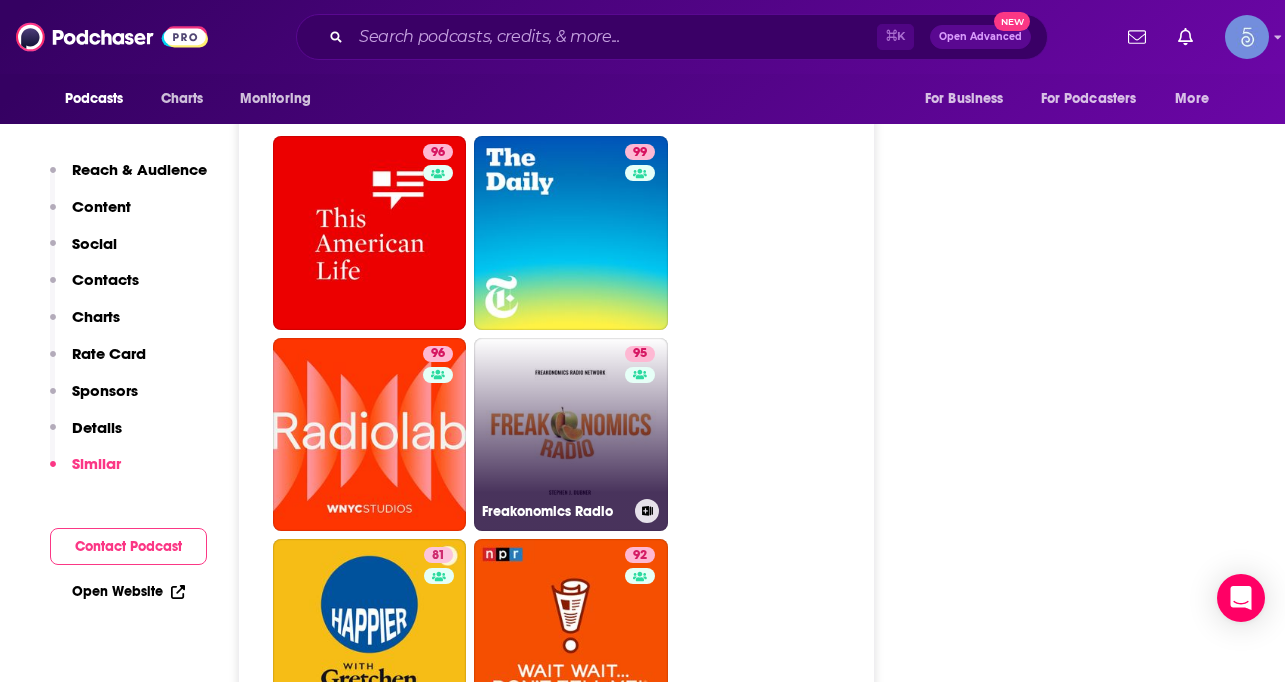 type on "[URL][DOMAIN_NAME]" 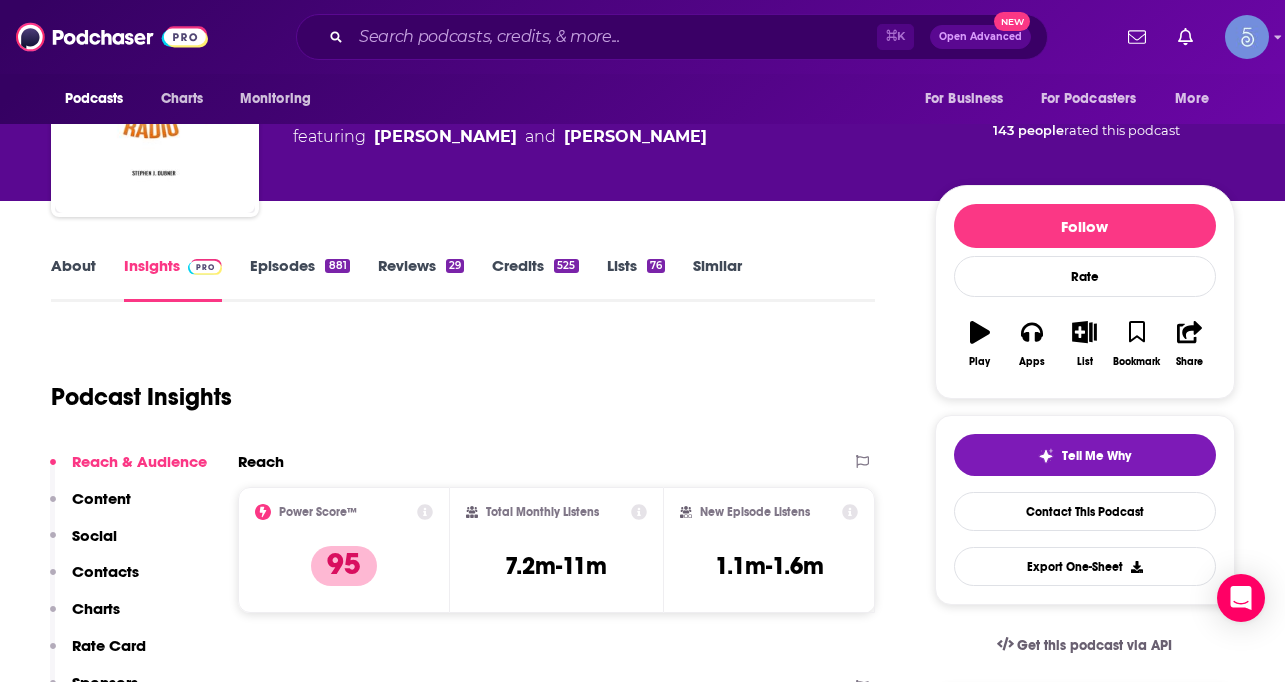 scroll, scrollTop: 127, scrollLeft: 0, axis: vertical 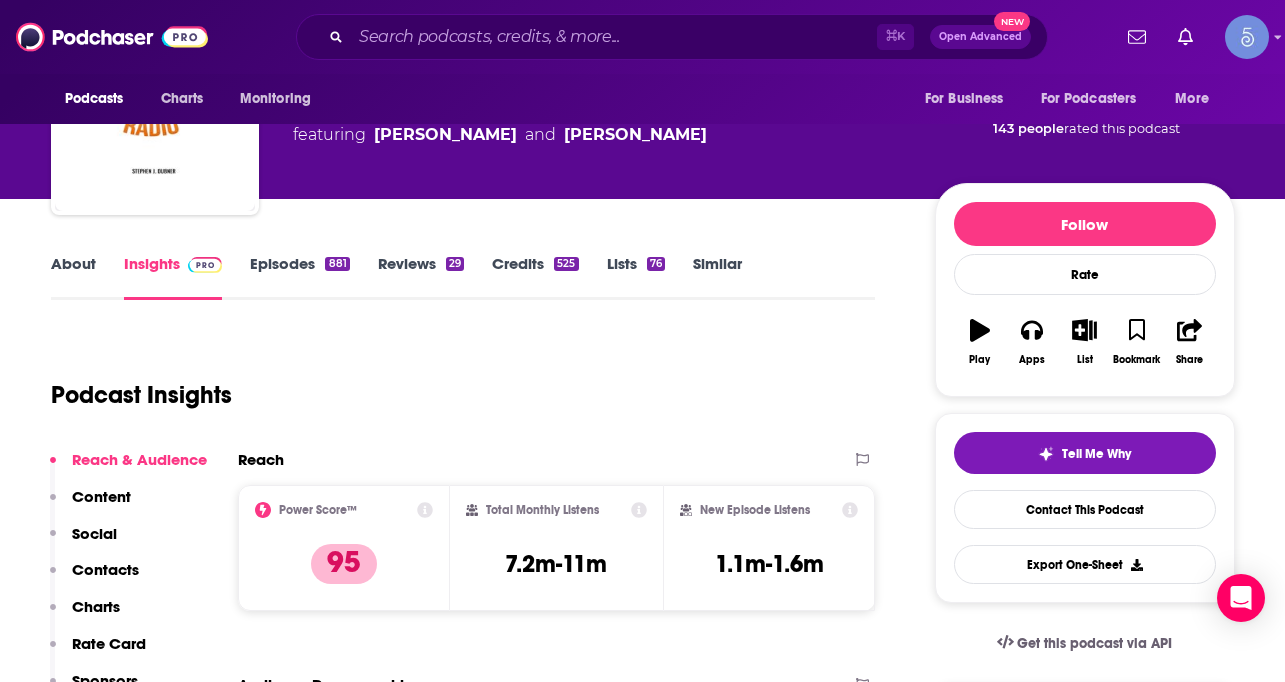 click on "Episodes 881" at bounding box center [299, 277] 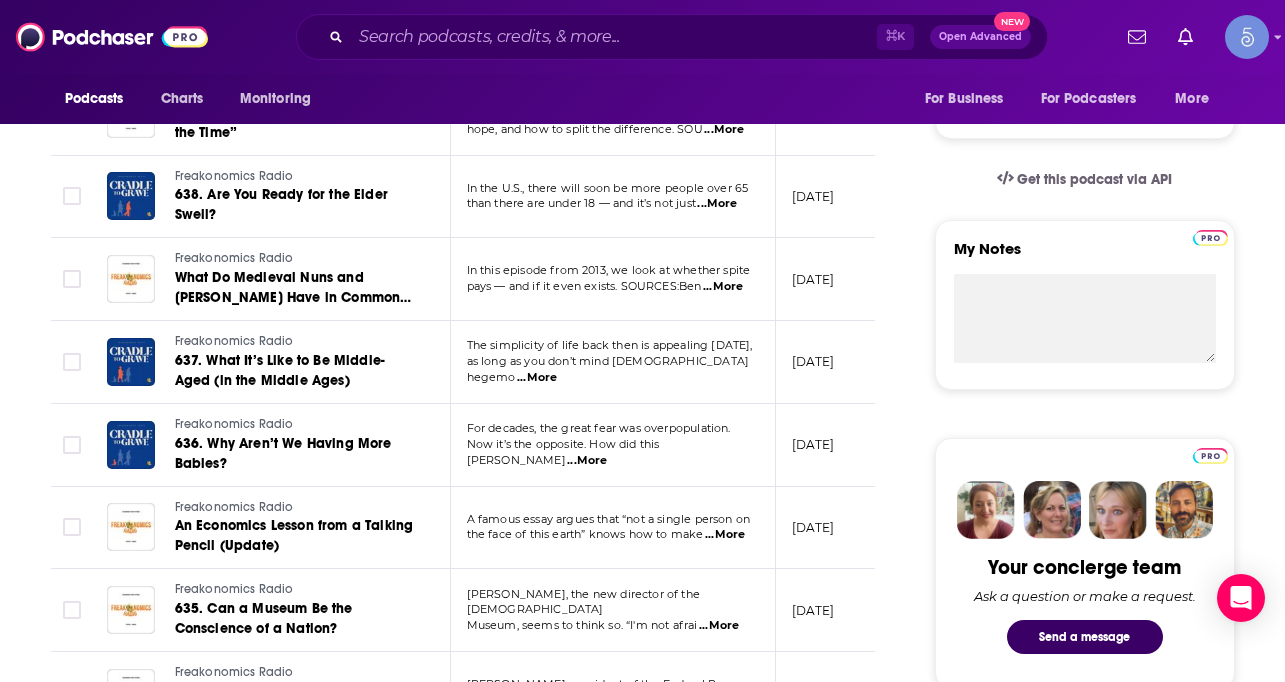 scroll, scrollTop: 0, scrollLeft: 0, axis: both 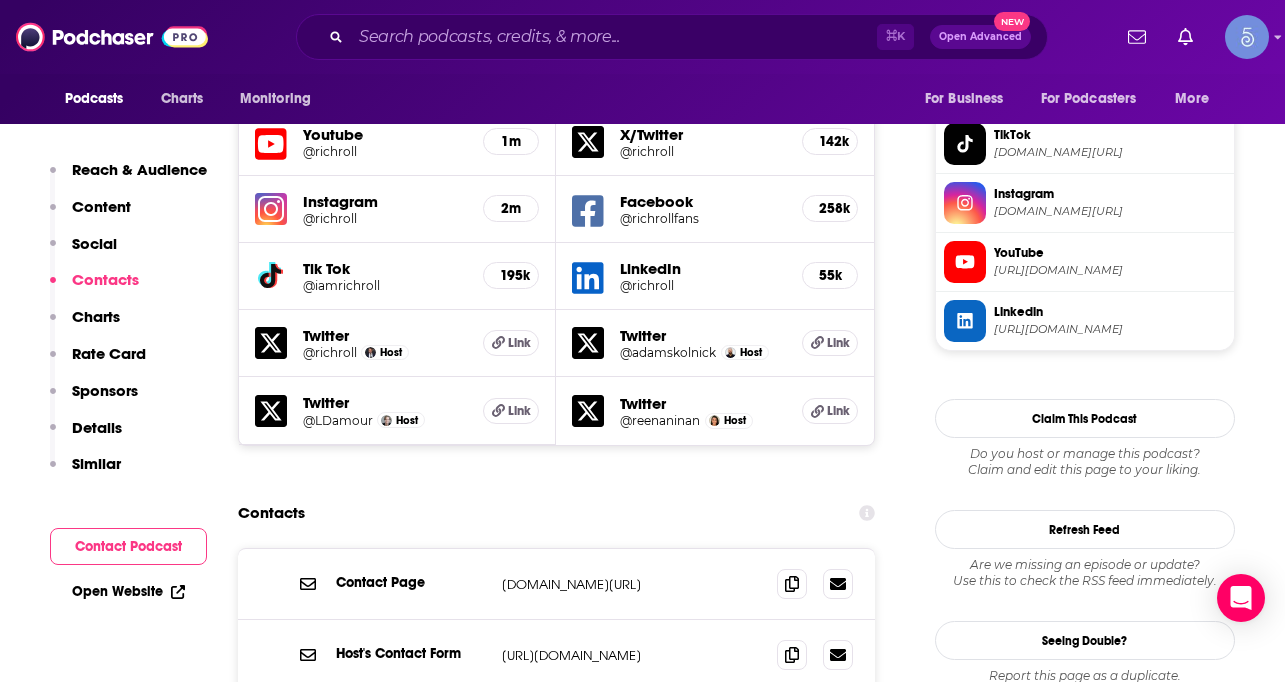 click on "Details" at bounding box center (86, 436) 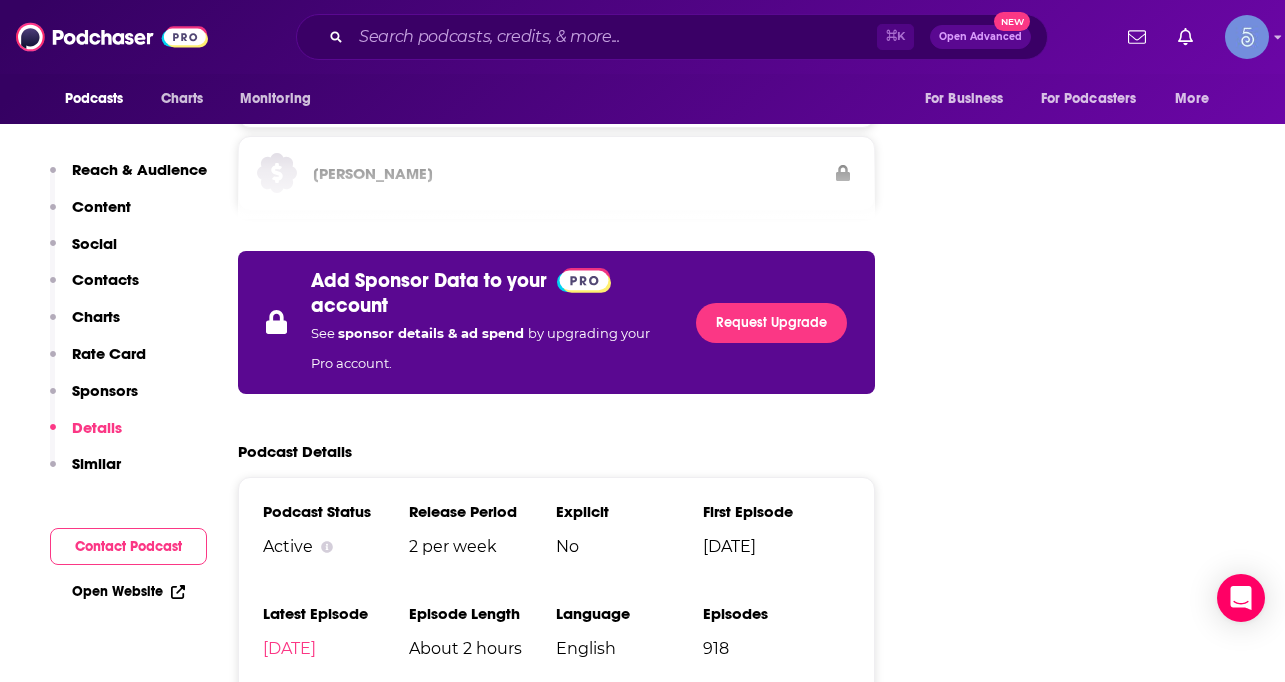 click on "Similar" at bounding box center (96, 463) 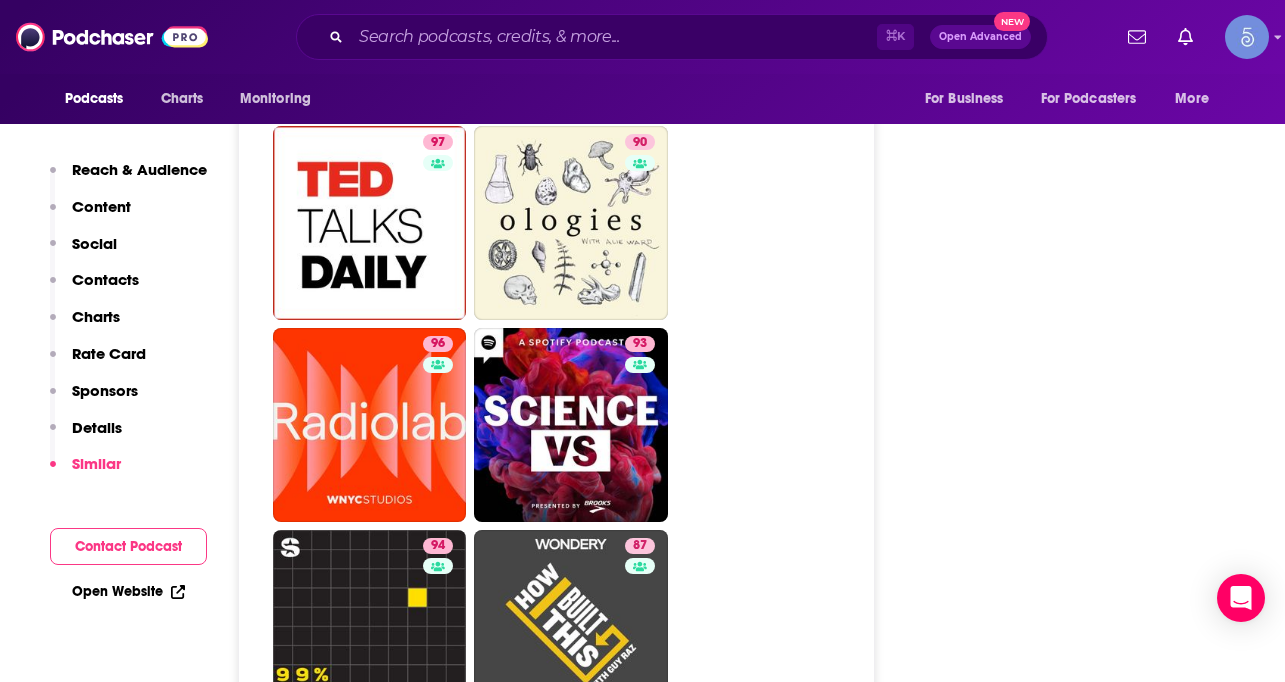 scroll, scrollTop: 5322, scrollLeft: 0, axis: vertical 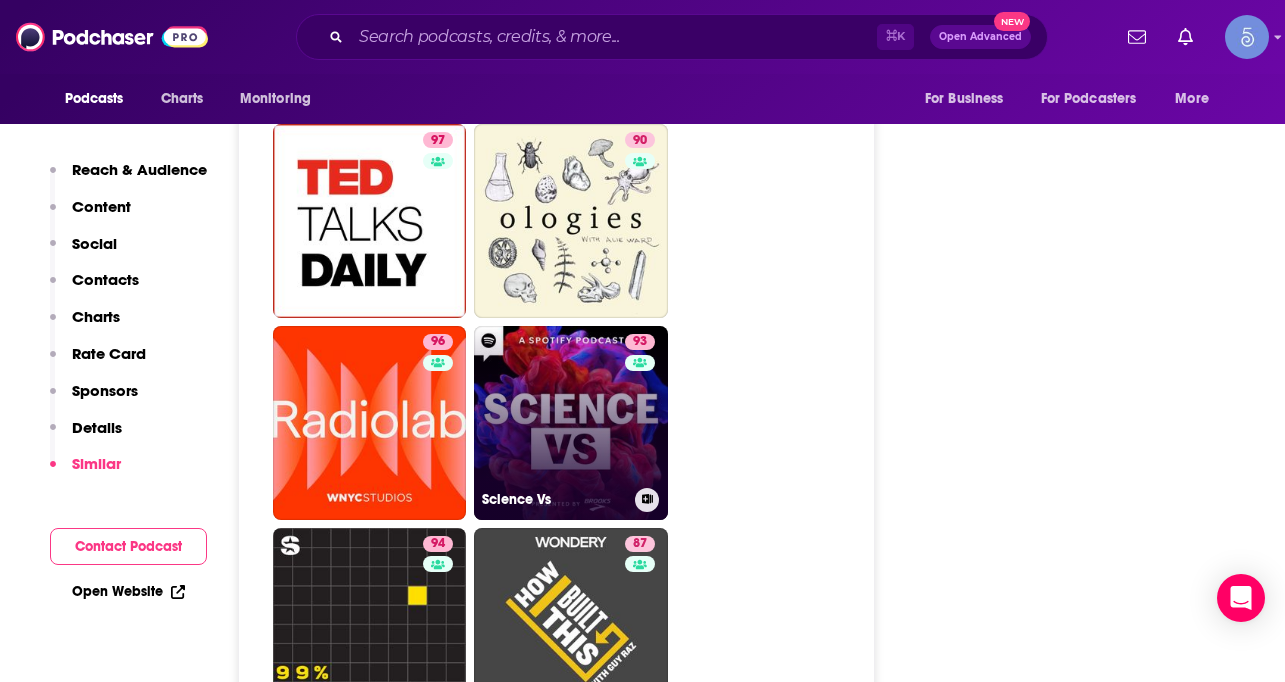 click on "93 Science Vs" at bounding box center [571, 423] 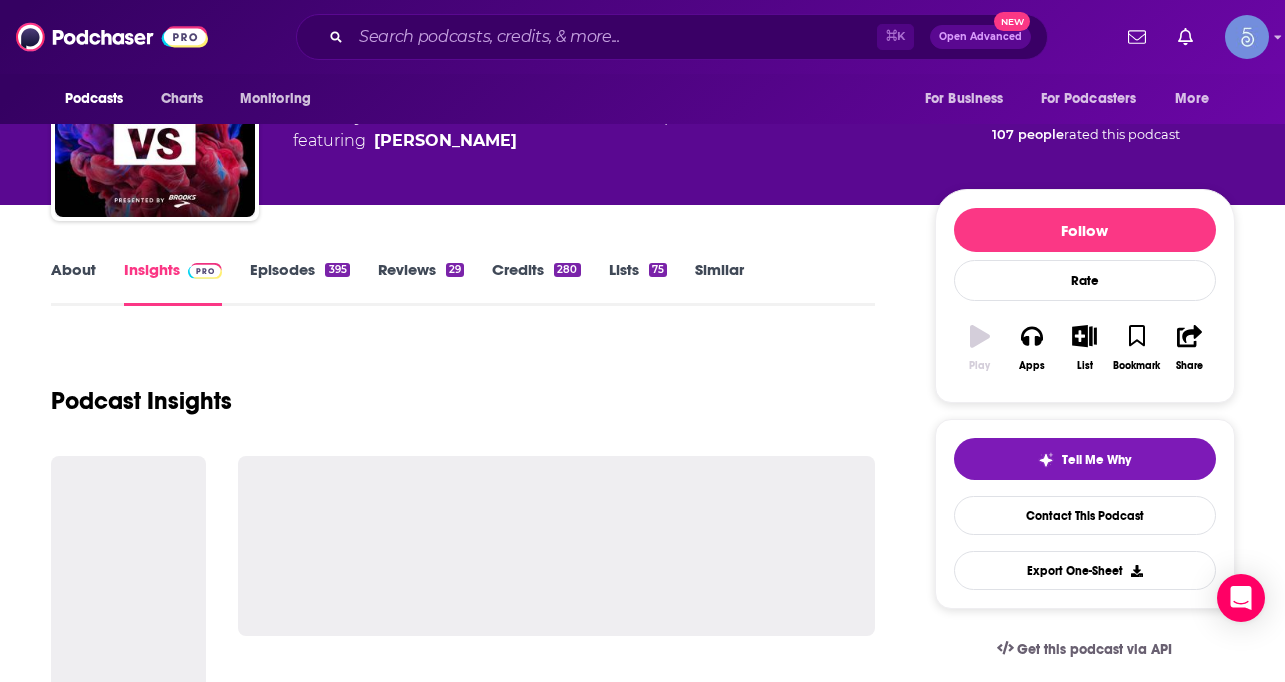 scroll, scrollTop: 123, scrollLeft: 0, axis: vertical 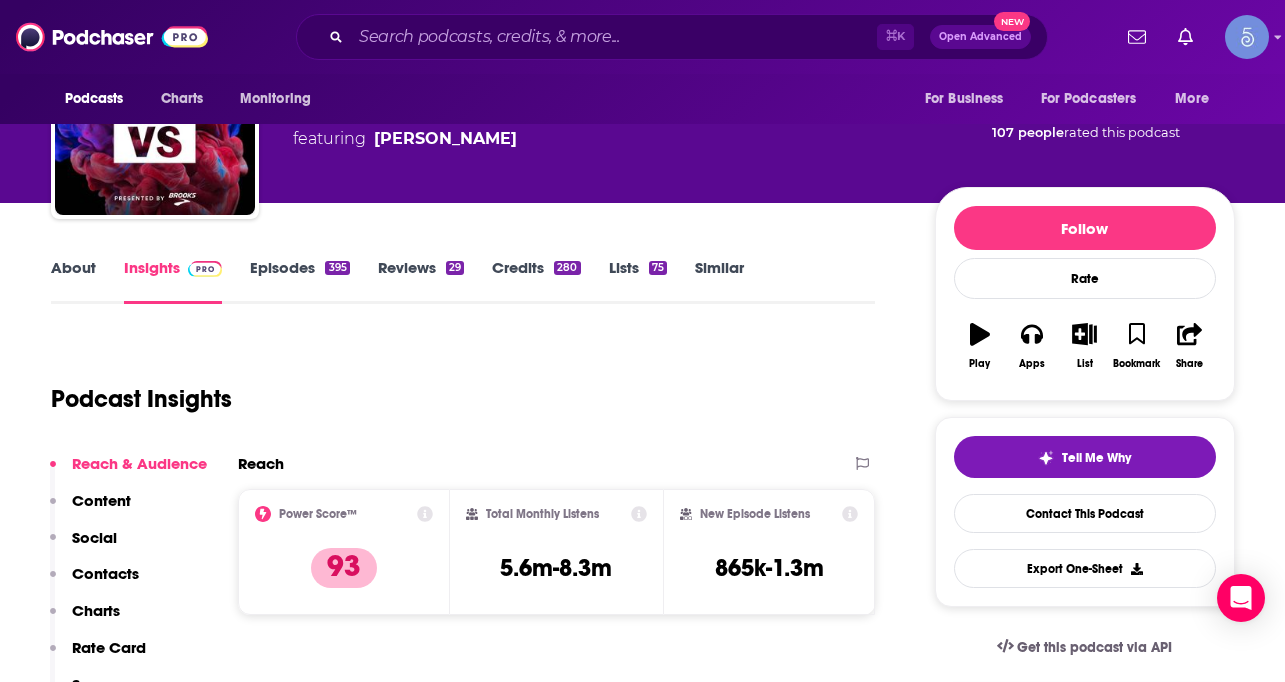 click on "About" at bounding box center [73, 281] 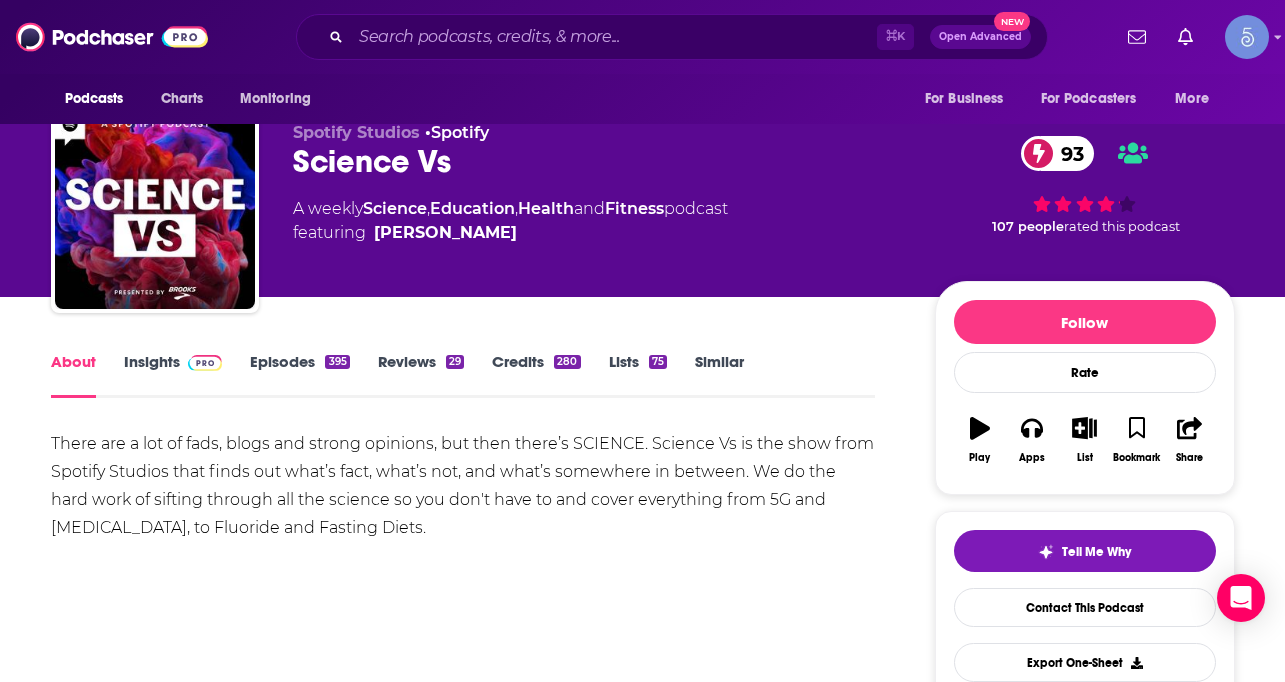 scroll, scrollTop: 0, scrollLeft: 0, axis: both 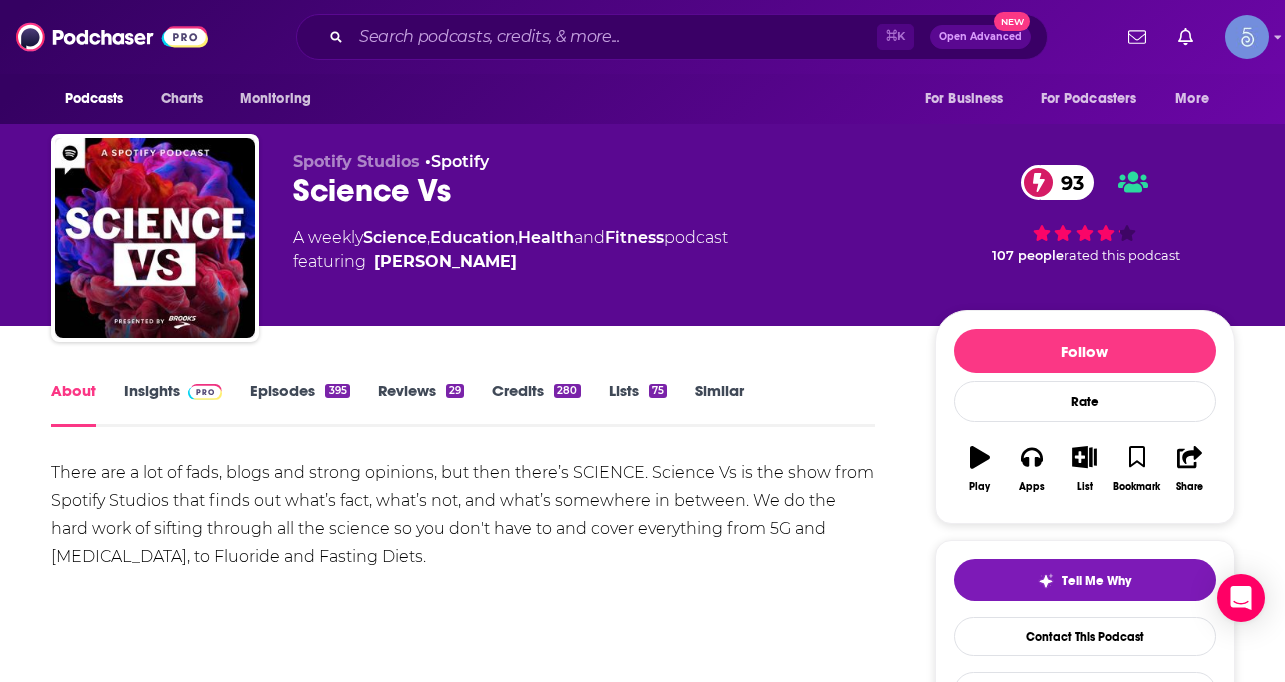 click on "Episodes 395" at bounding box center (299, 404) 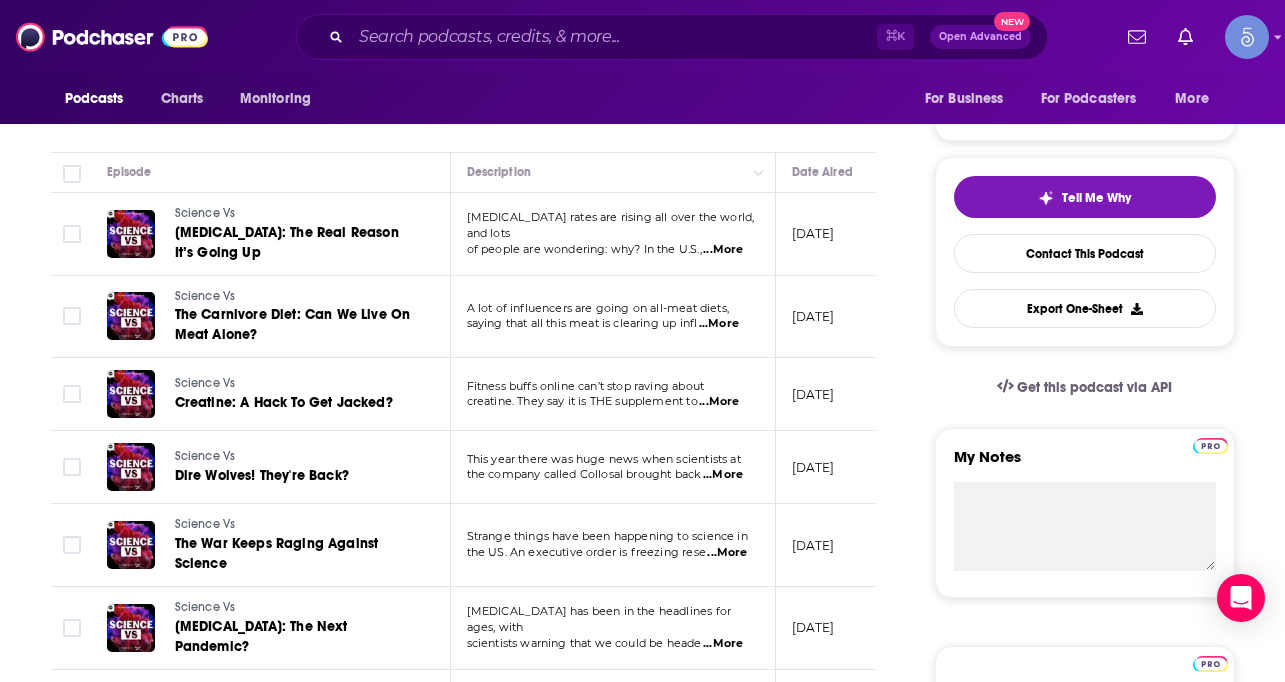 scroll, scrollTop: 0, scrollLeft: 0, axis: both 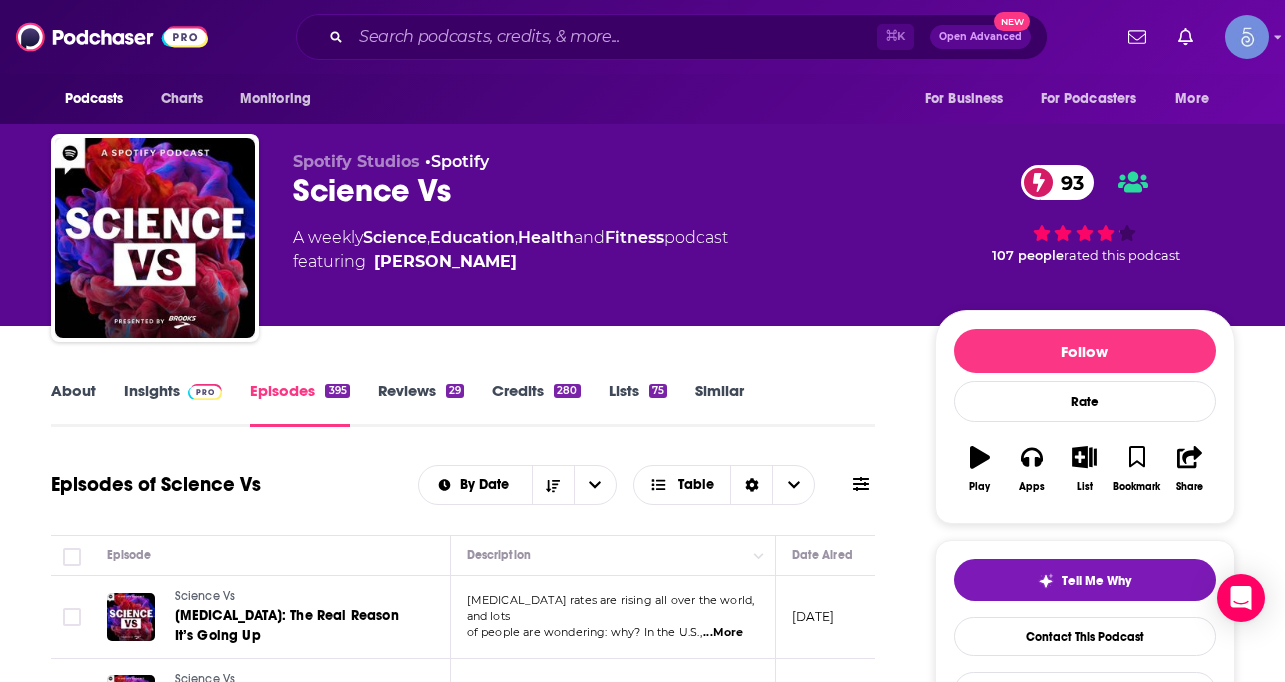 click on "Insights" at bounding box center (173, 404) 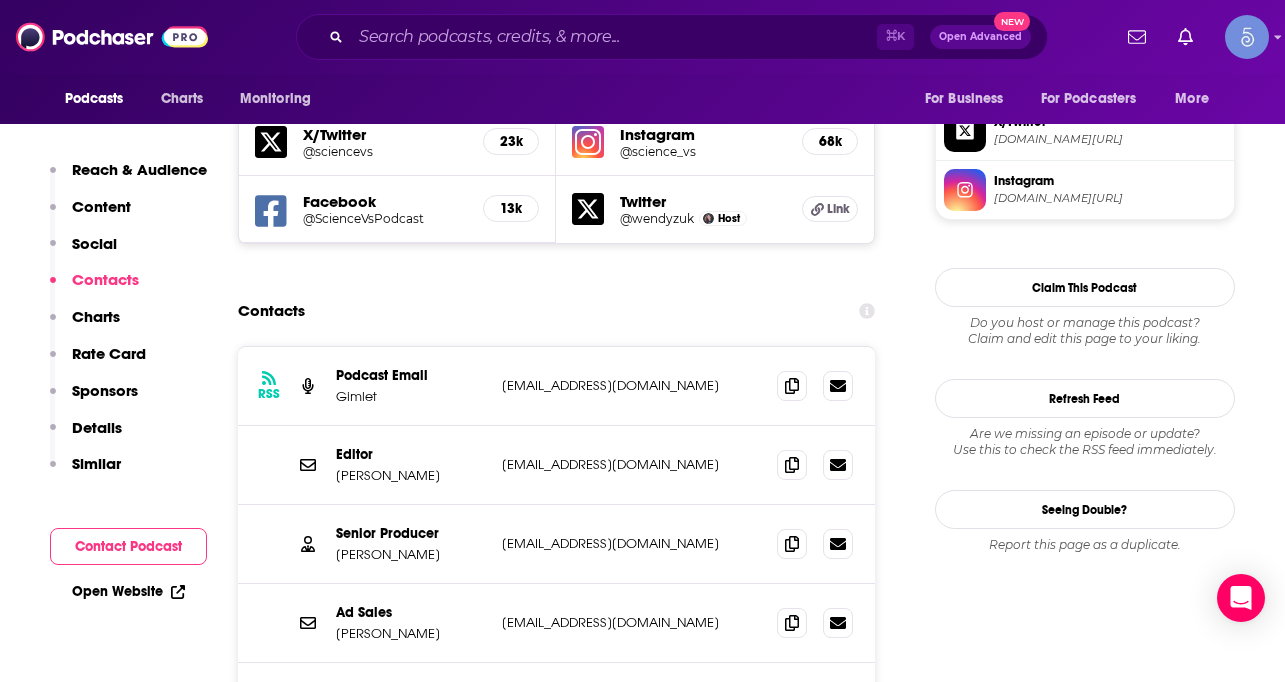 scroll, scrollTop: 1778, scrollLeft: 0, axis: vertical 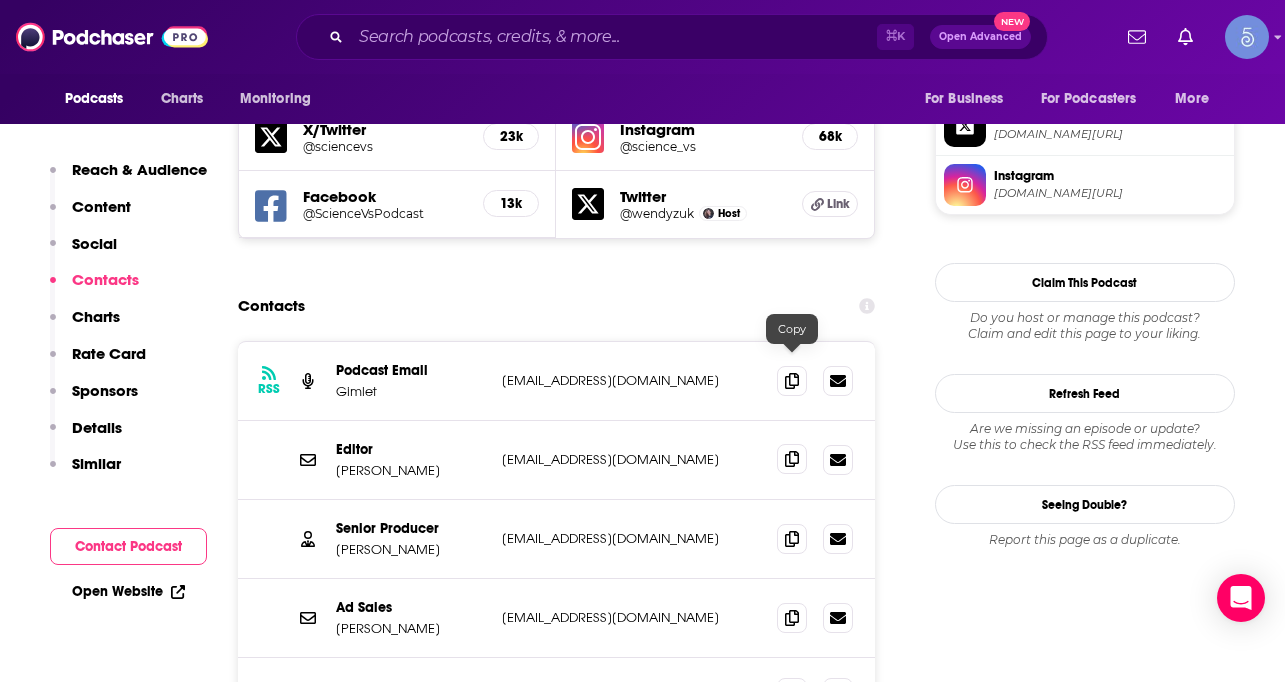 click 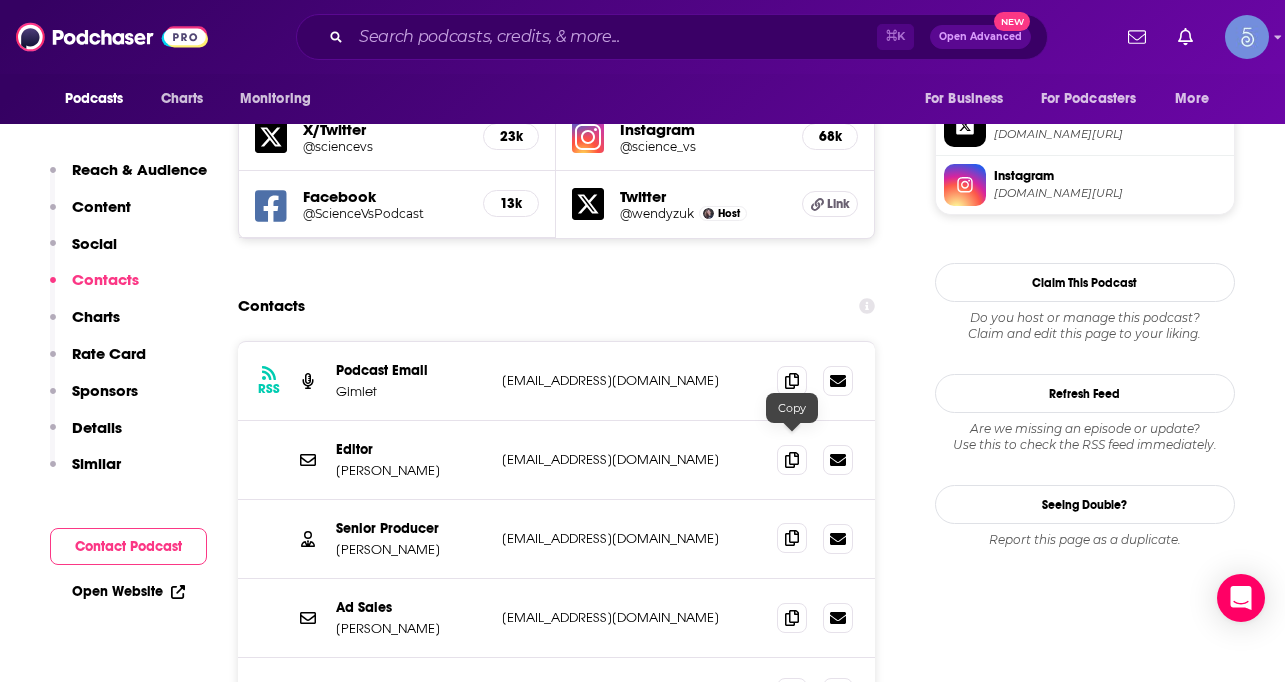click 